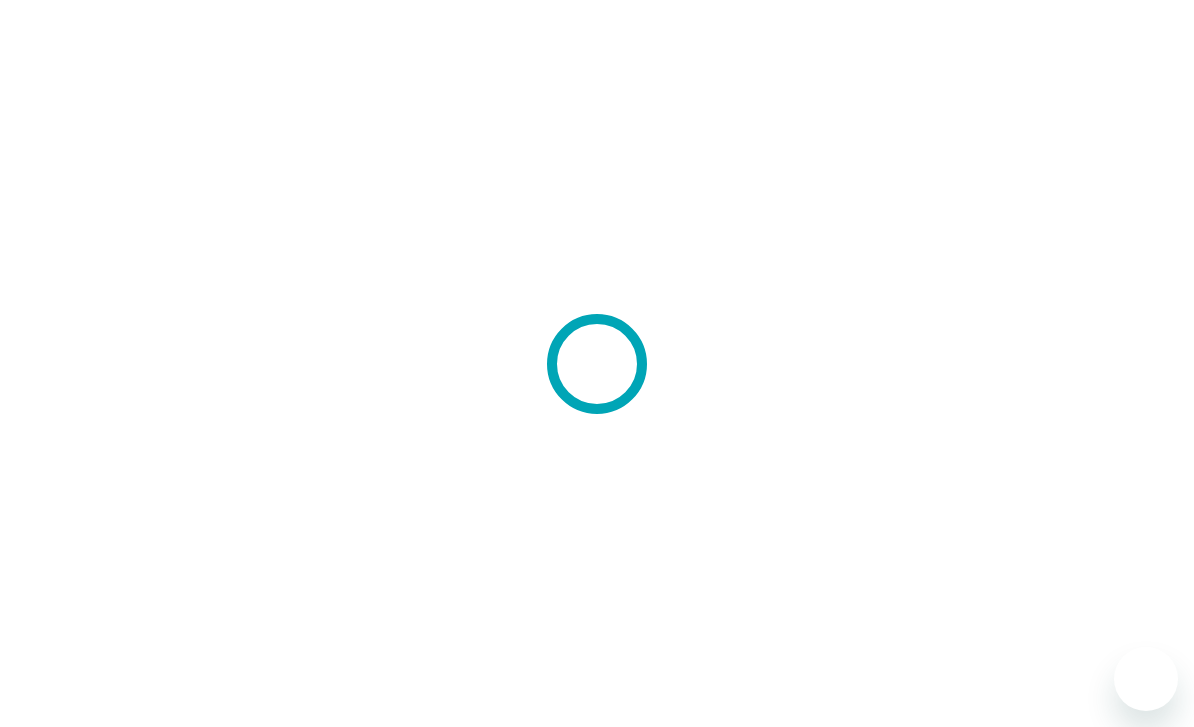 scroll, scrollTop: 0, scrollLeft: 0, axis: both 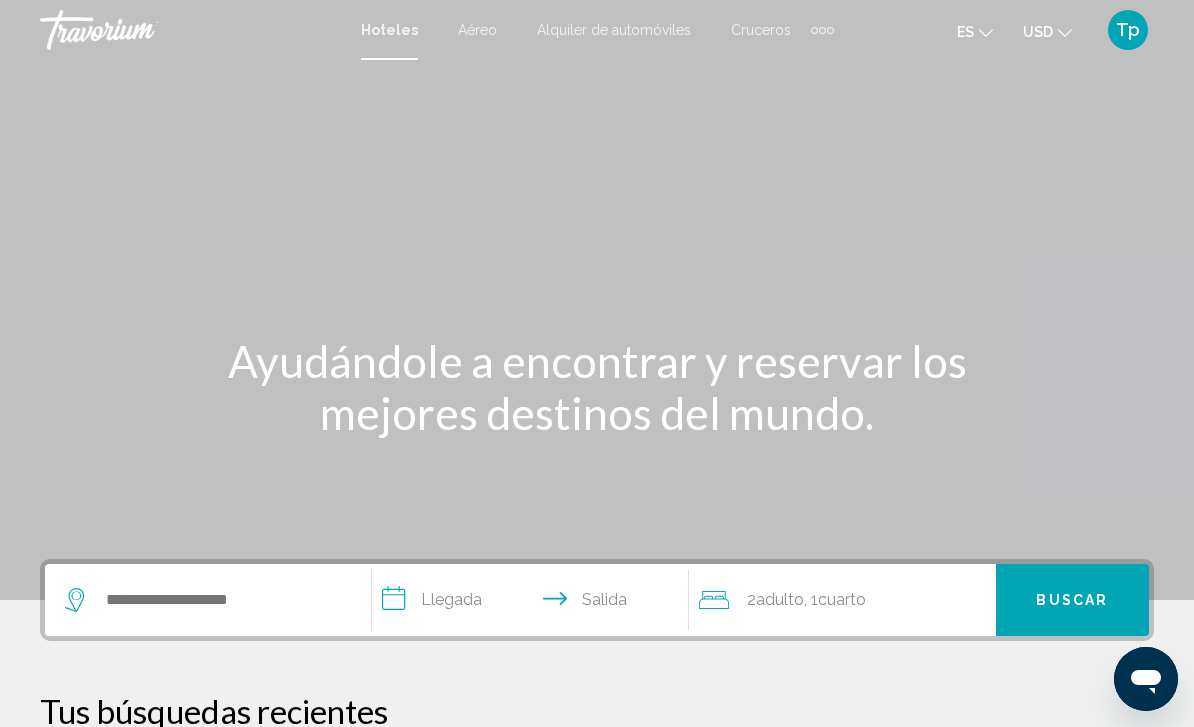 click on "USD" 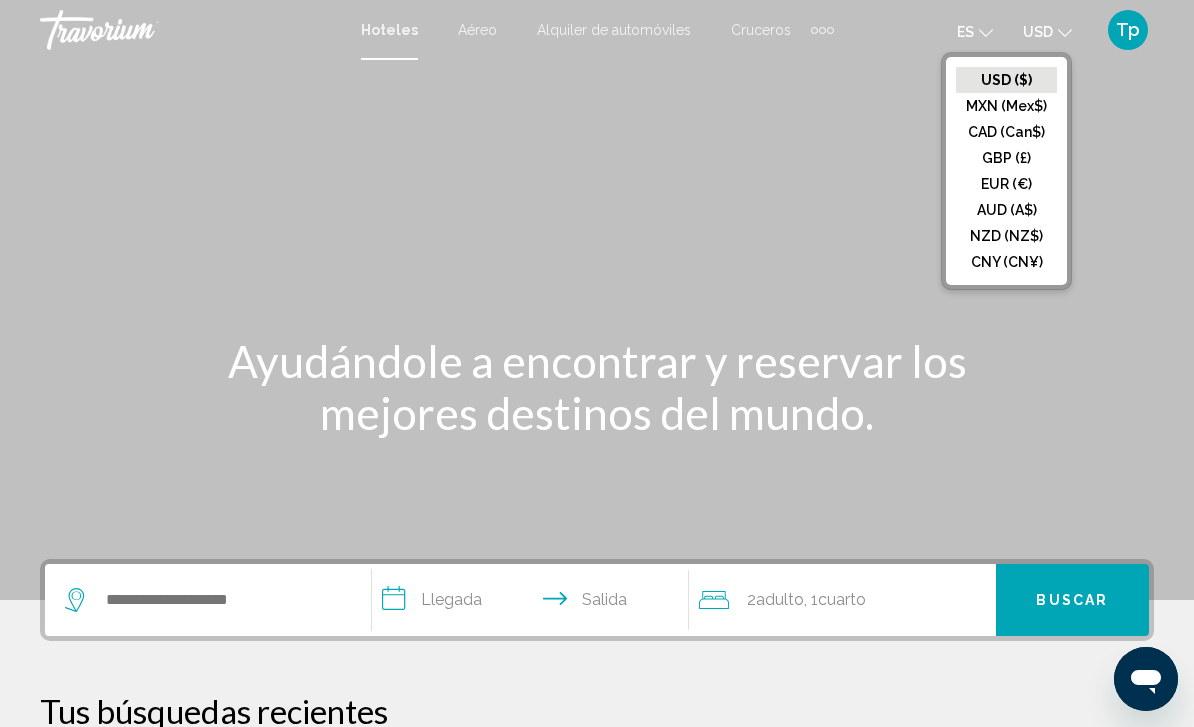 click on "GBP (£)" 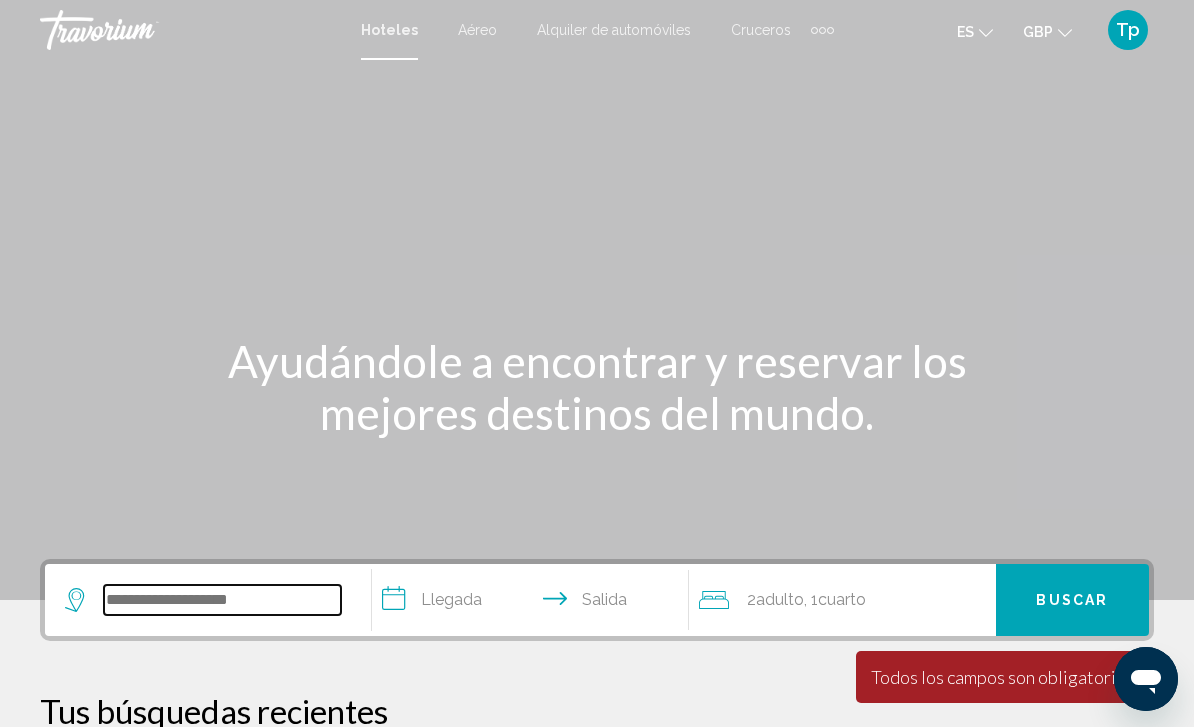 click at bounding box center [222, 600] 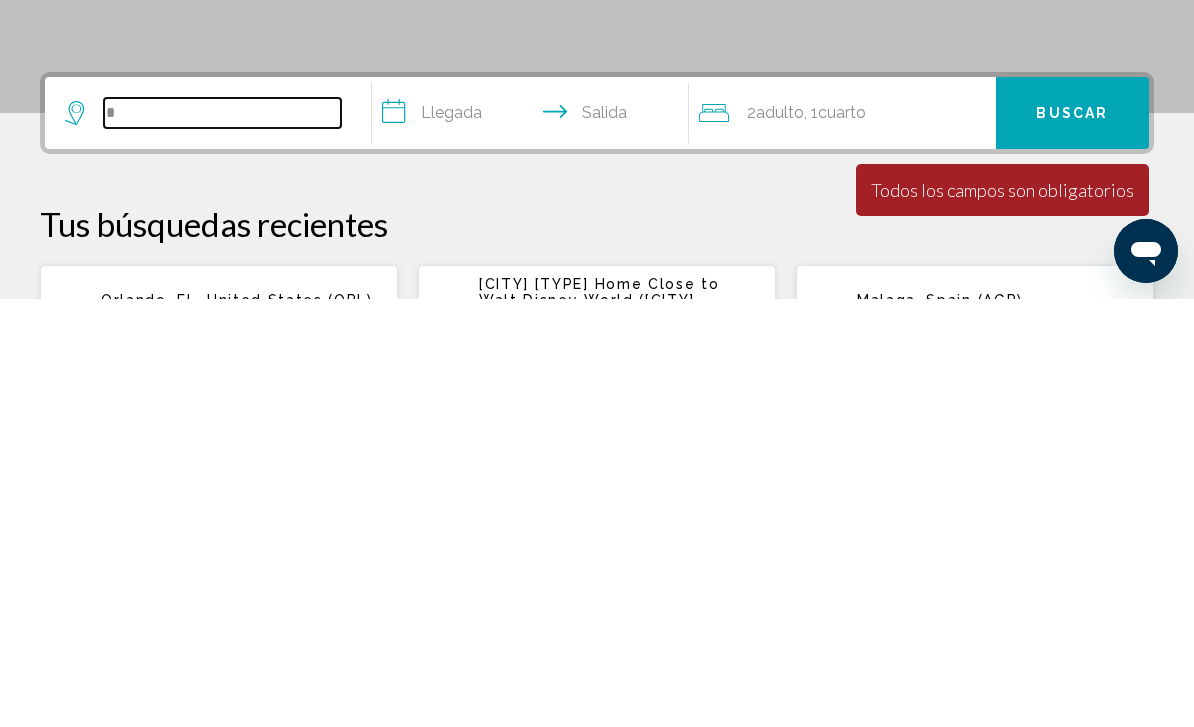 scroll, scrollTop: 63, scrollLeft: 0, axis: vertical 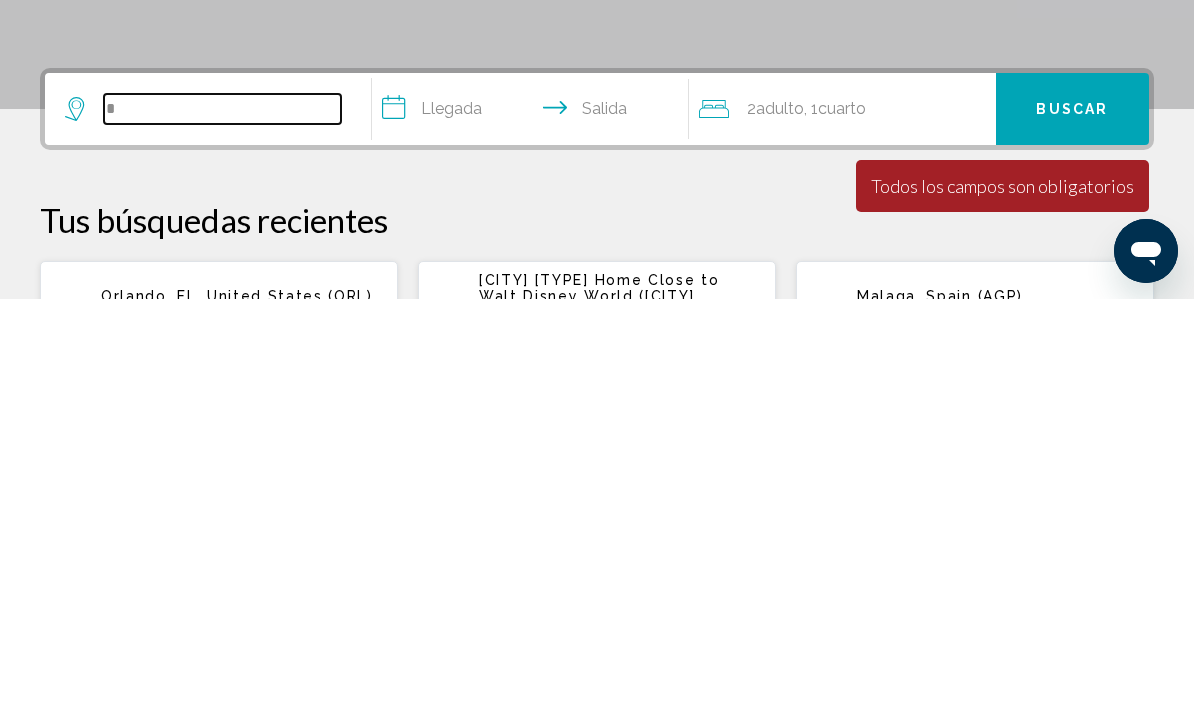 type on "*" 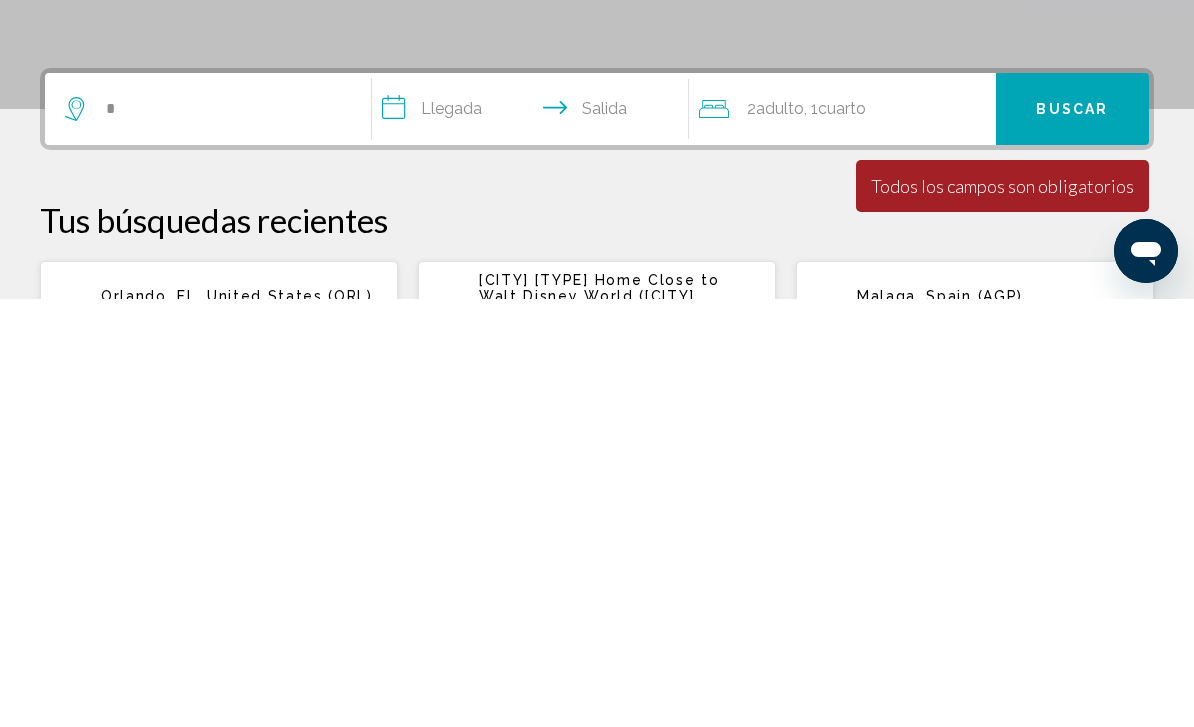 click on "Orlando, FL, United States (ORL)" at bounding box center (237, 724) 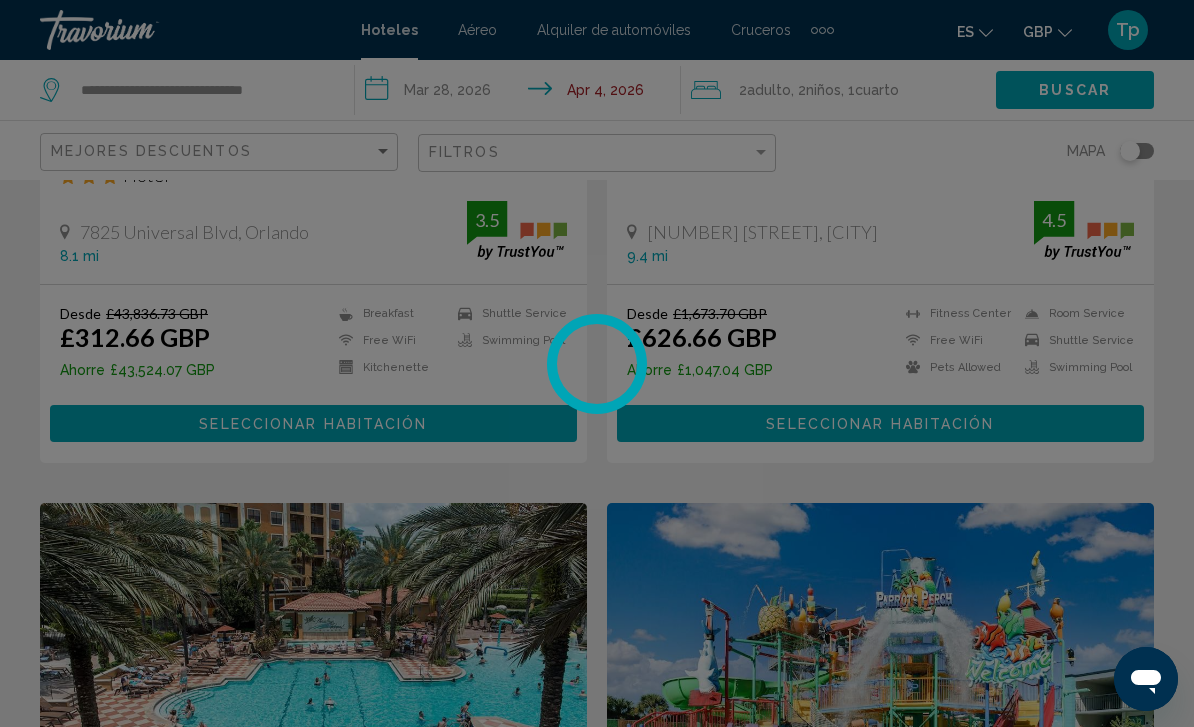 scroll, scrollTop: 0, scrollLeft: 0, axis: both 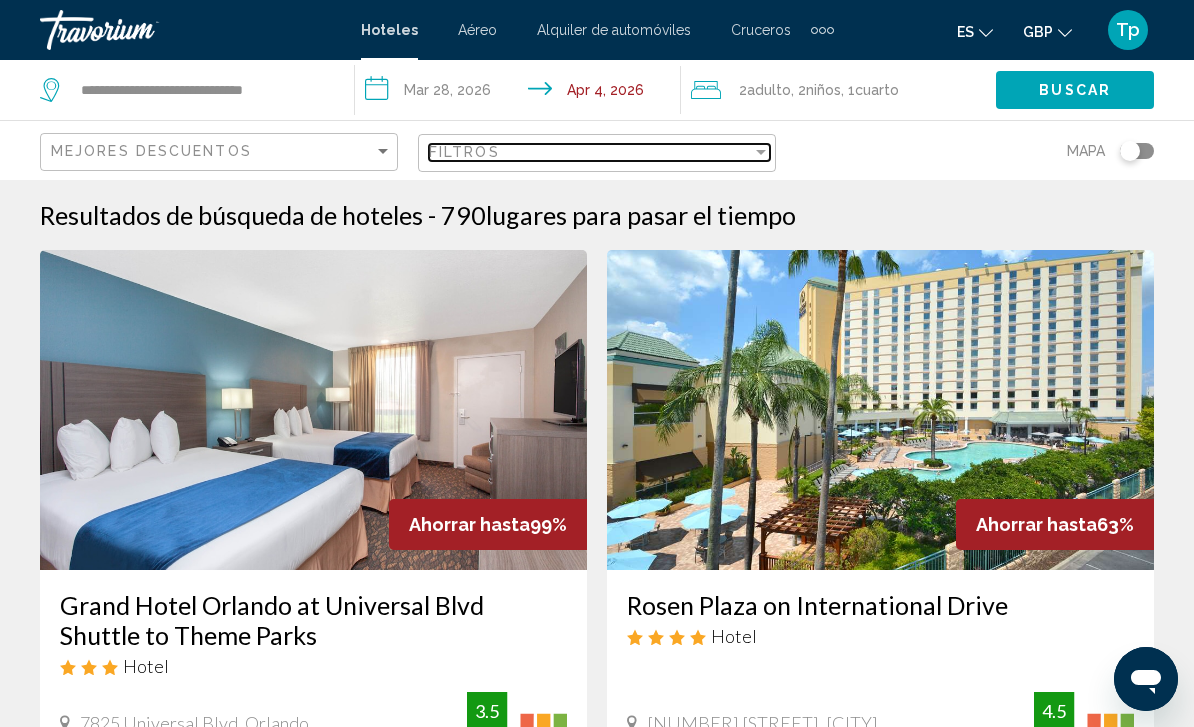 click at bounding box center [761, 152] 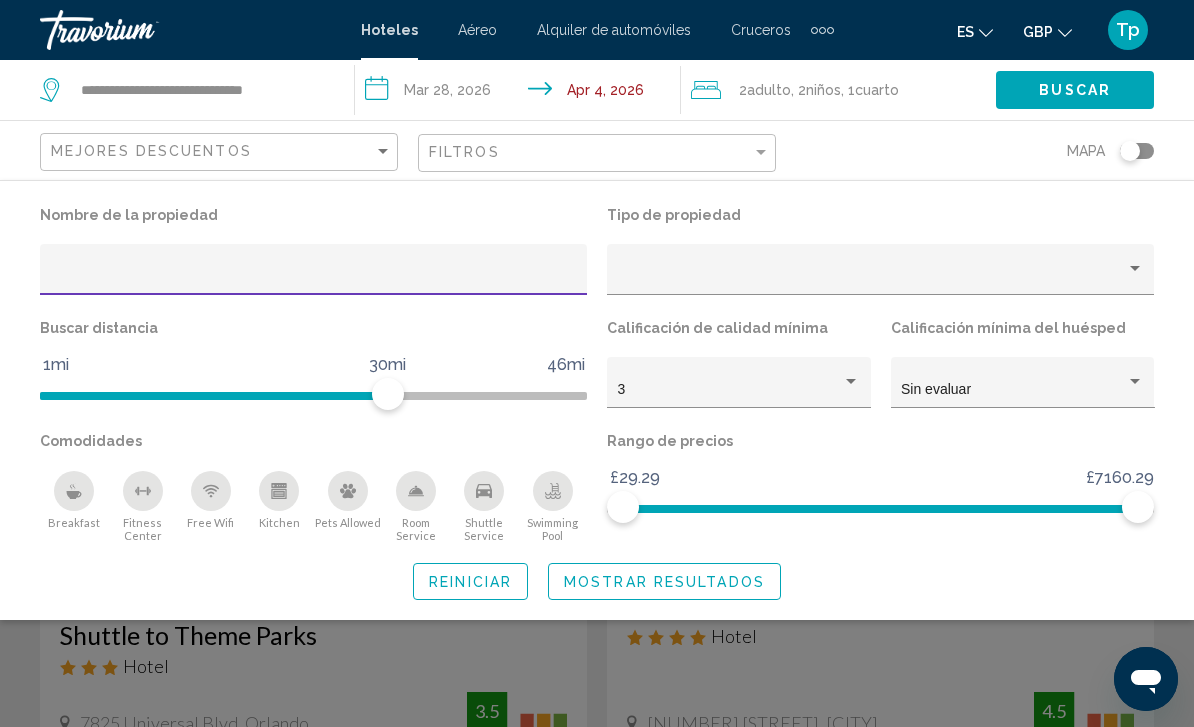 click at bounding box center [1135, 269] 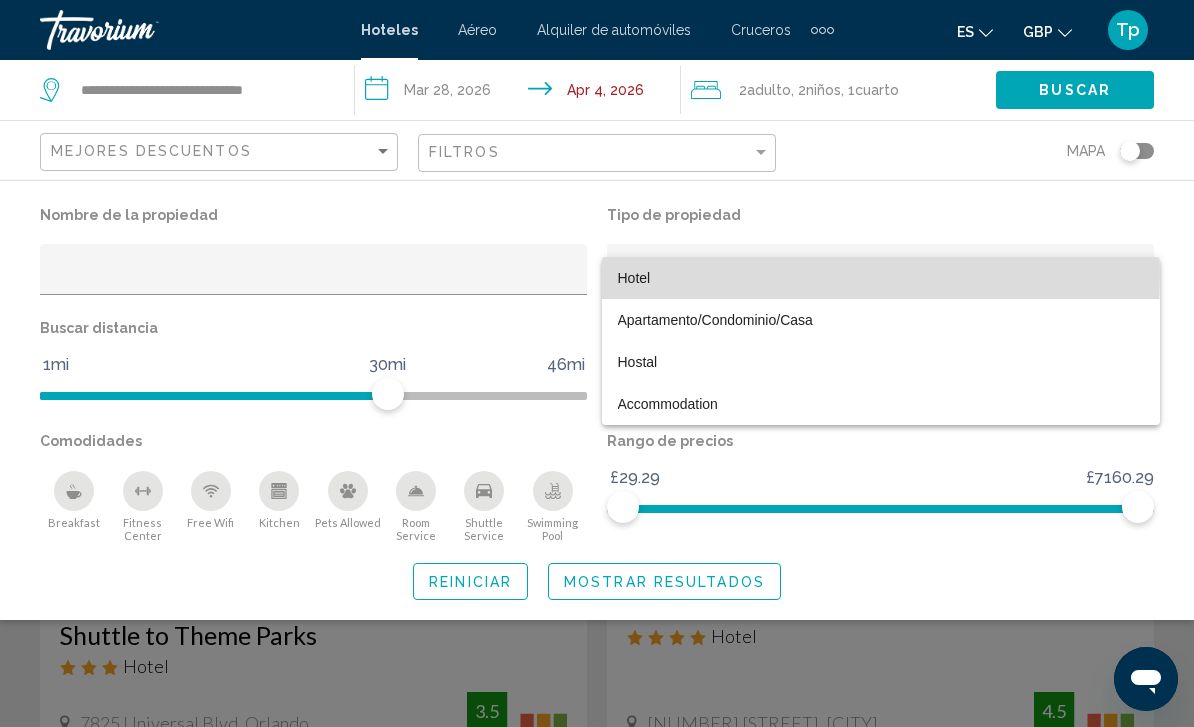 click on "Hotel" at bounding box center [881, 278] 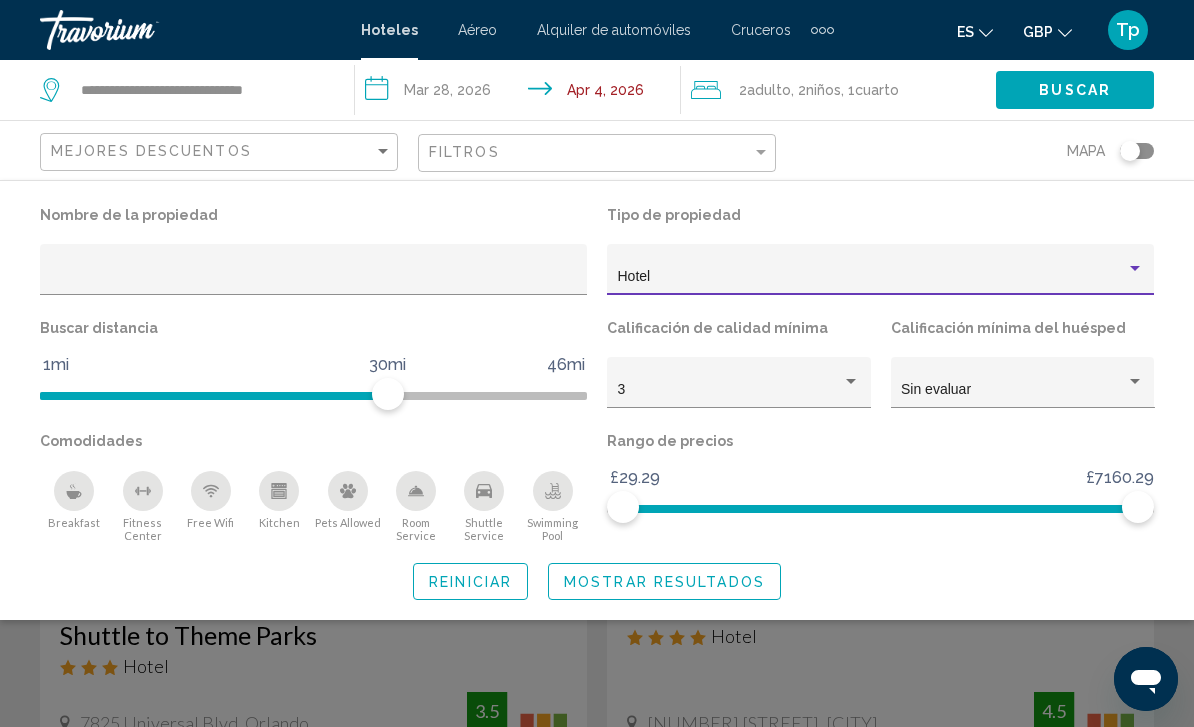 click on "3" at bounding box center [730, 390] 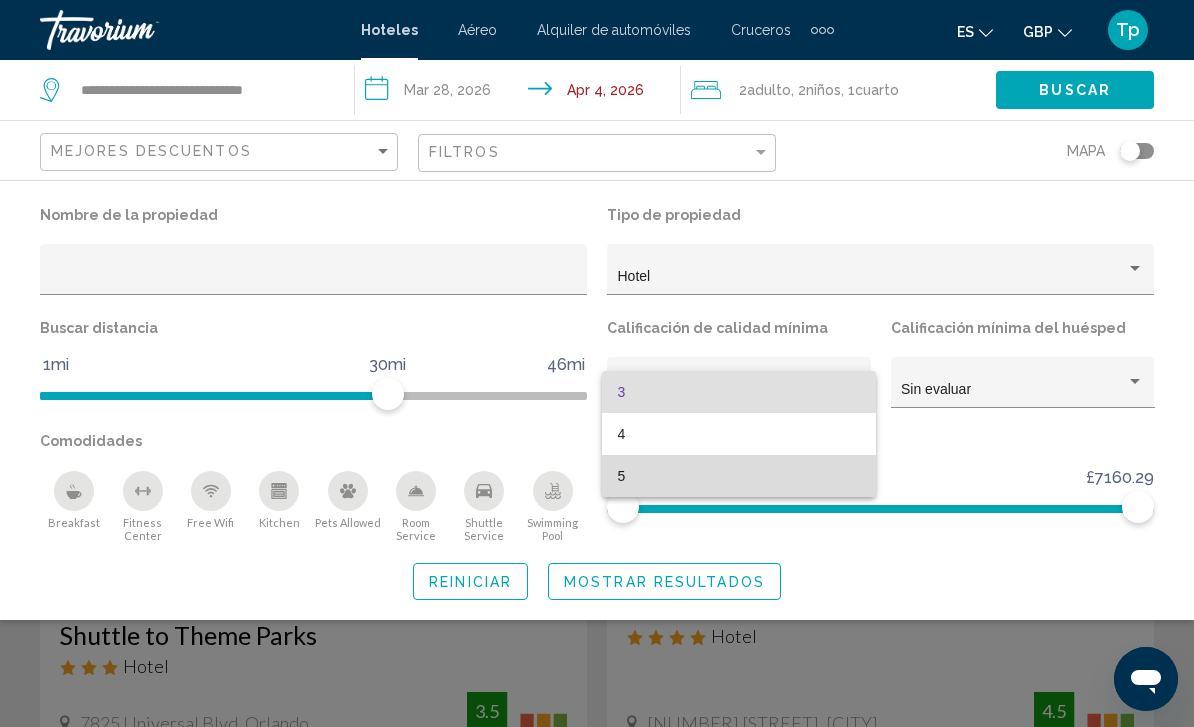 click on "5" at bounding box center (739, 476) 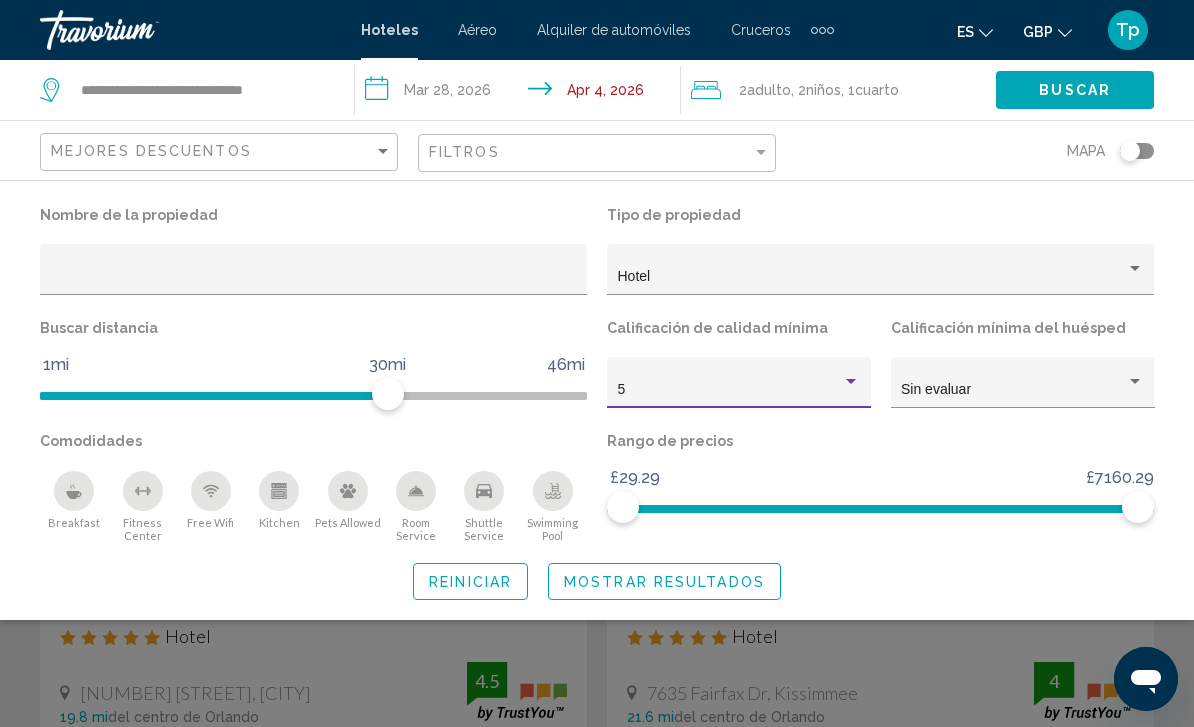 click 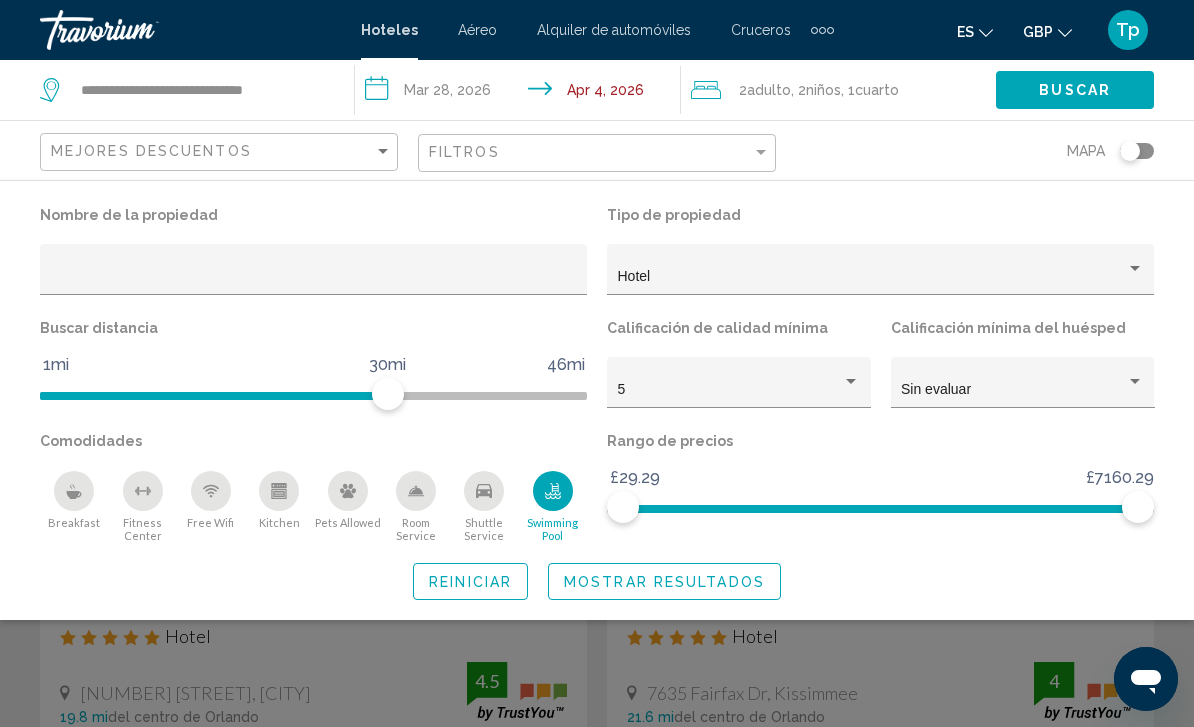 click 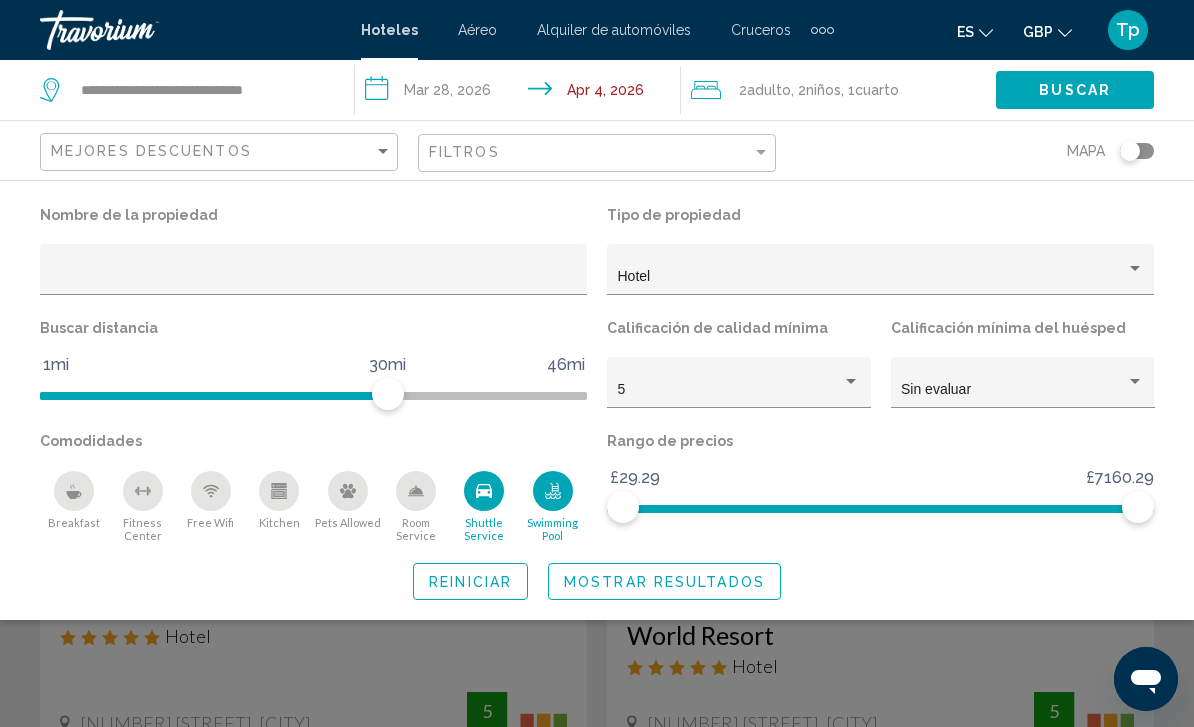 click 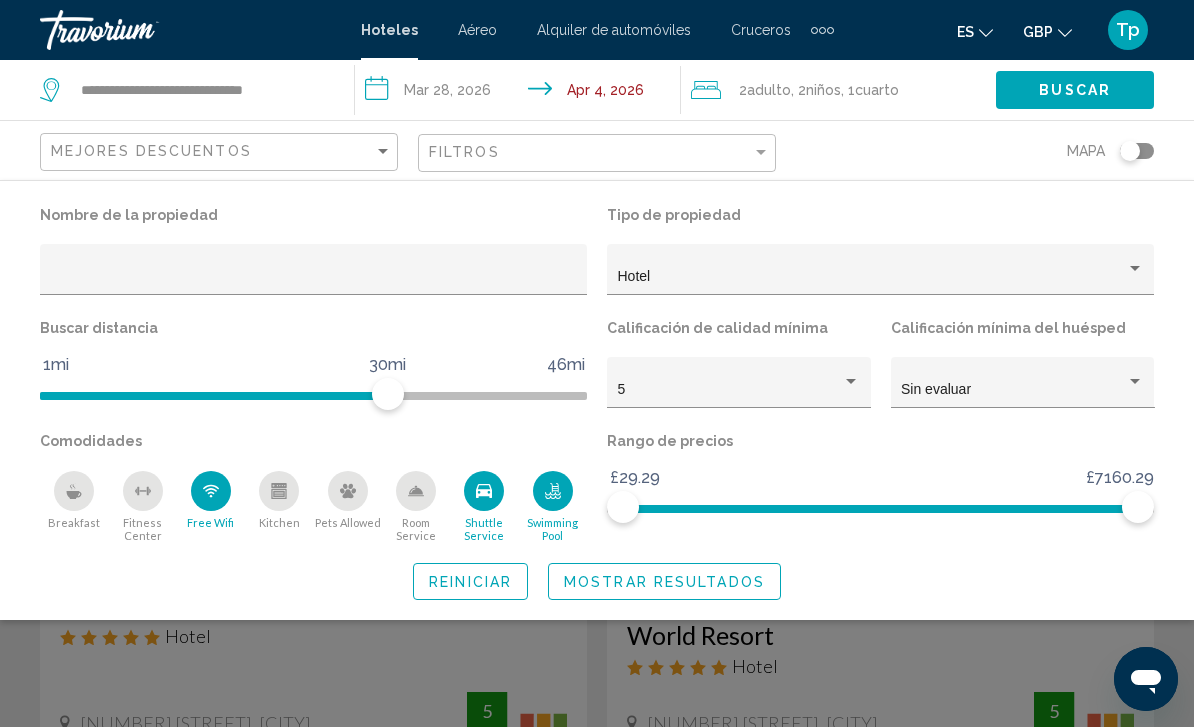 click 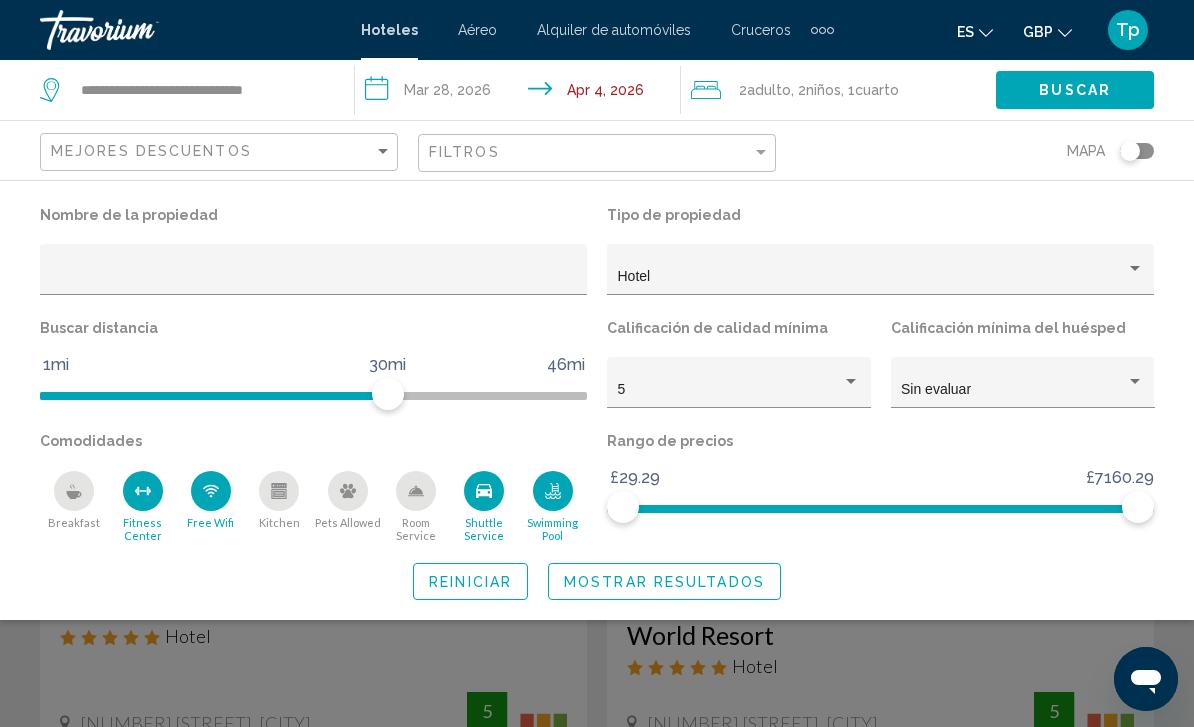 click 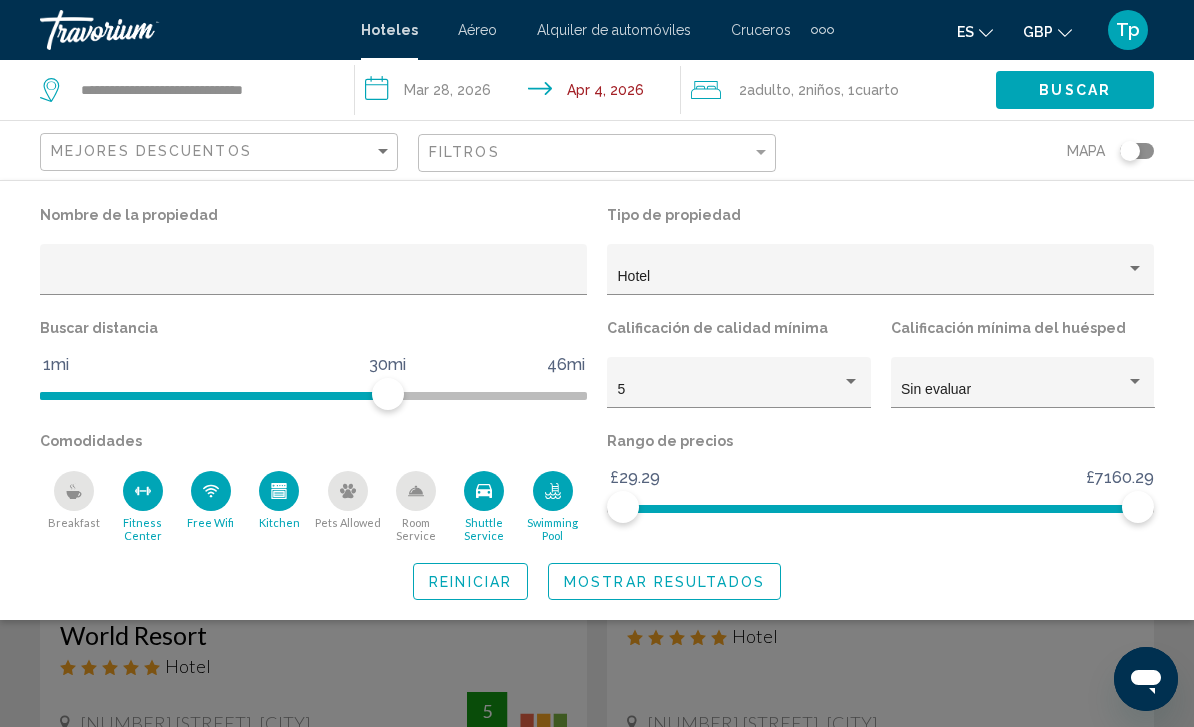 click 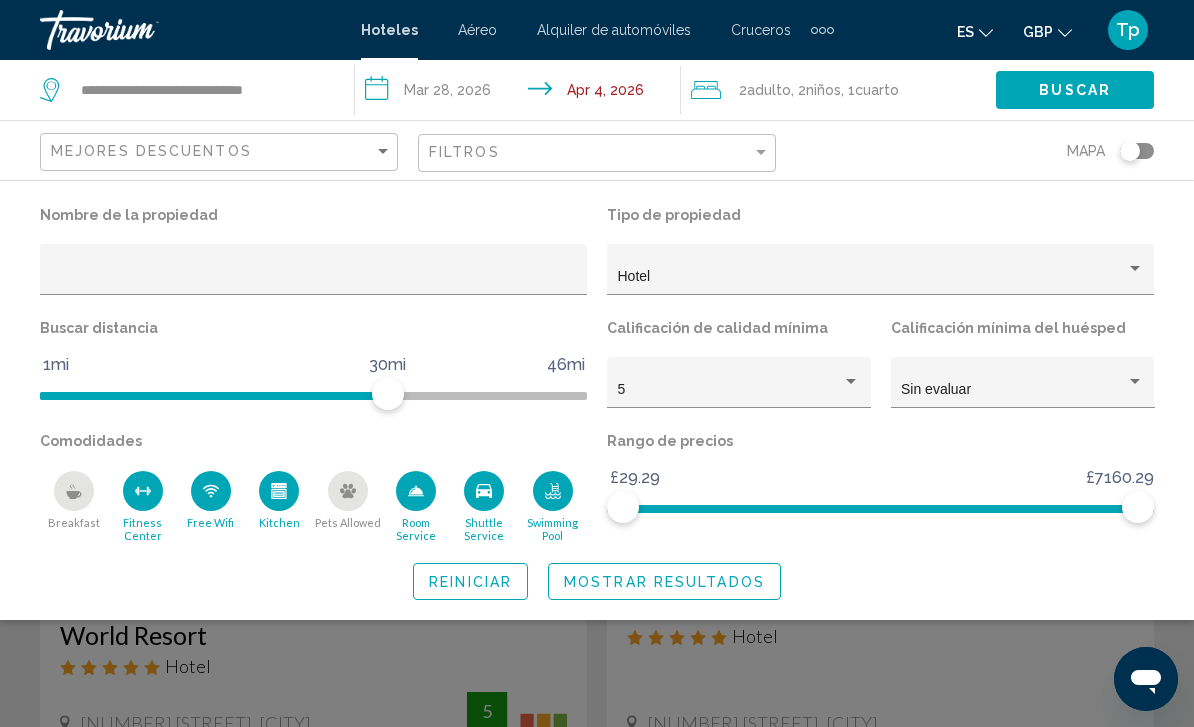 click on "Mostrar resultados" 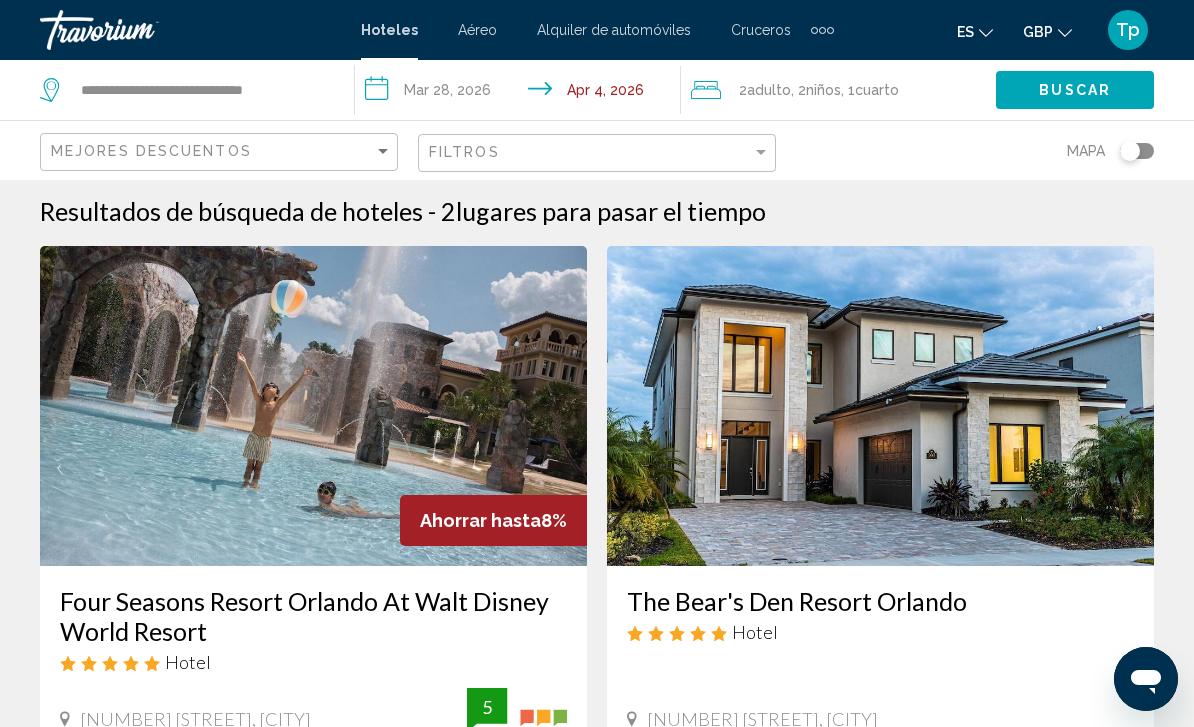 scroll, scrollTop: 0, scrollLeft: 0, axis: both 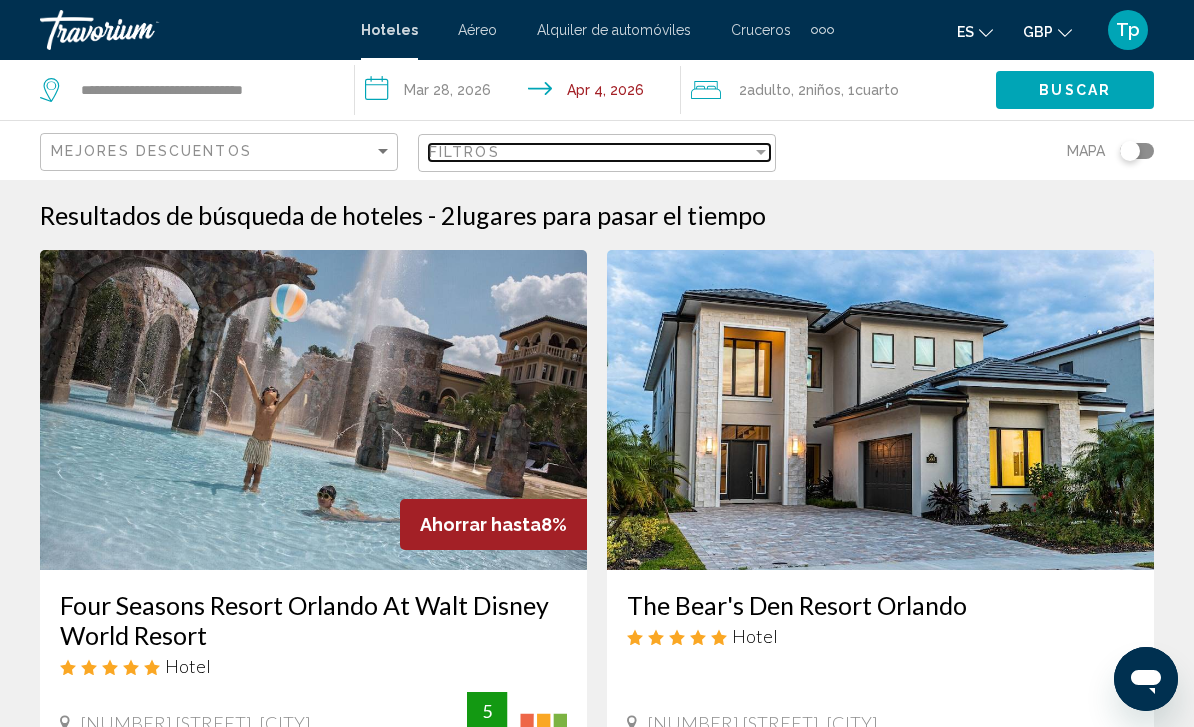 click at bounding box center (761, 152) 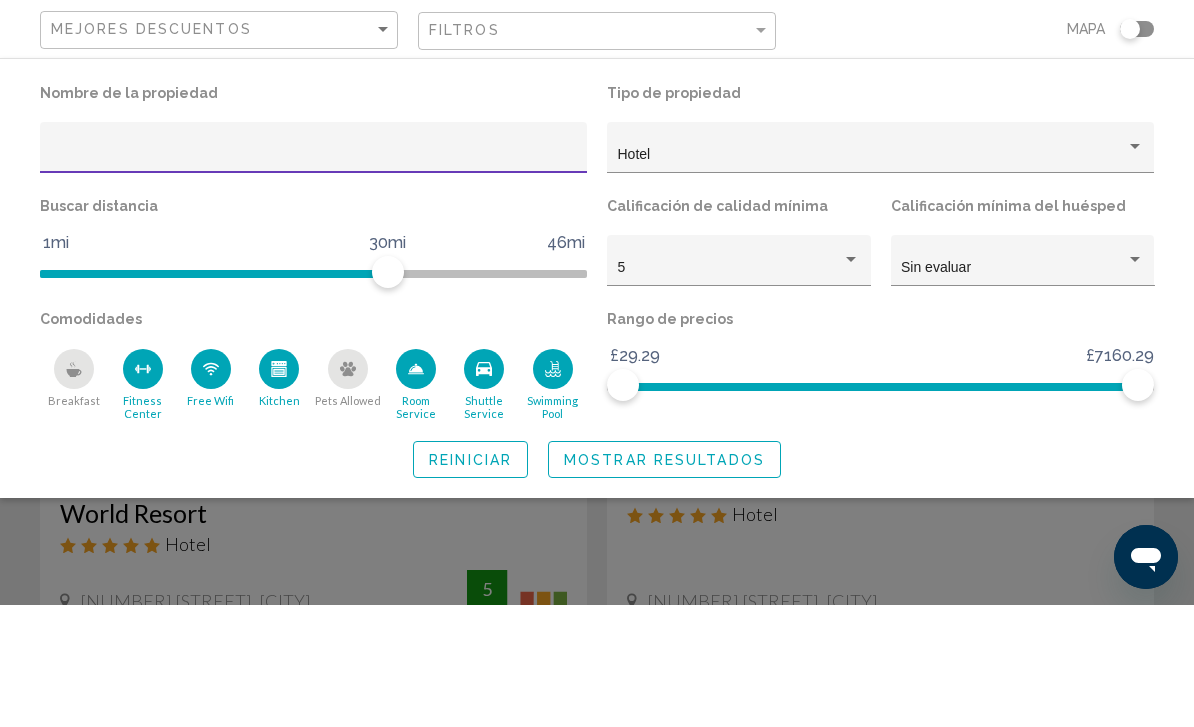 click at bounding box center (851, 382) 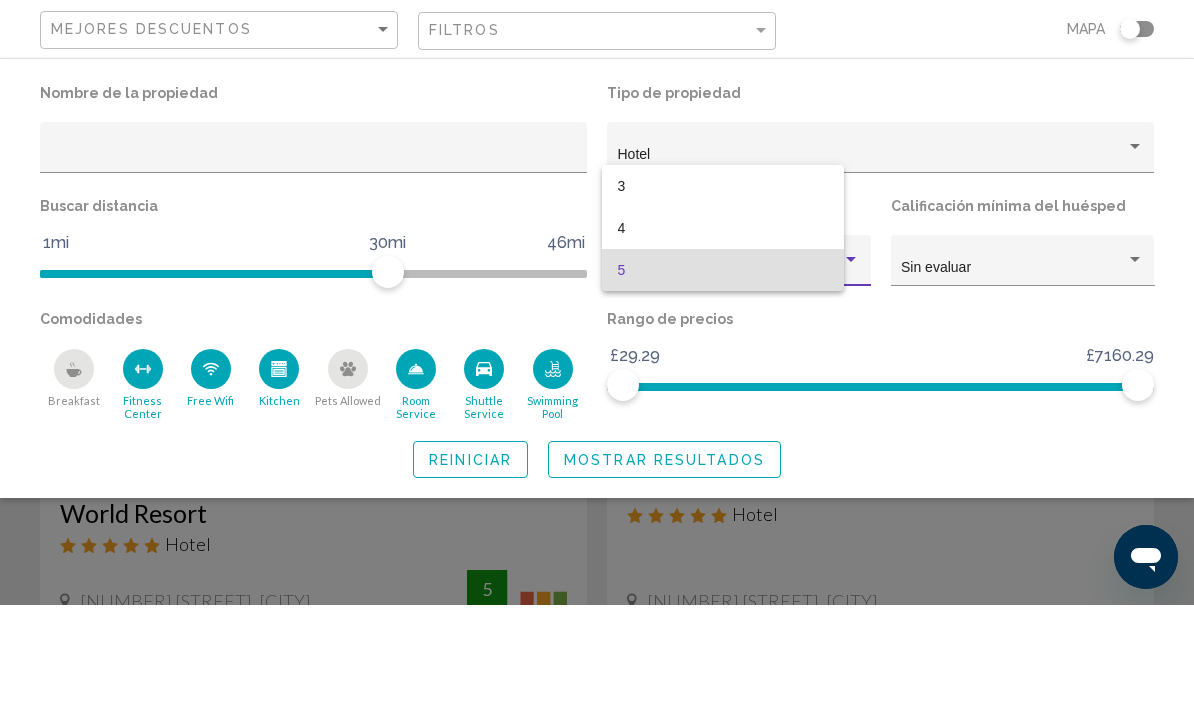 scroll, scrollTop: 122, scrollLeft: 0, axis: vertical 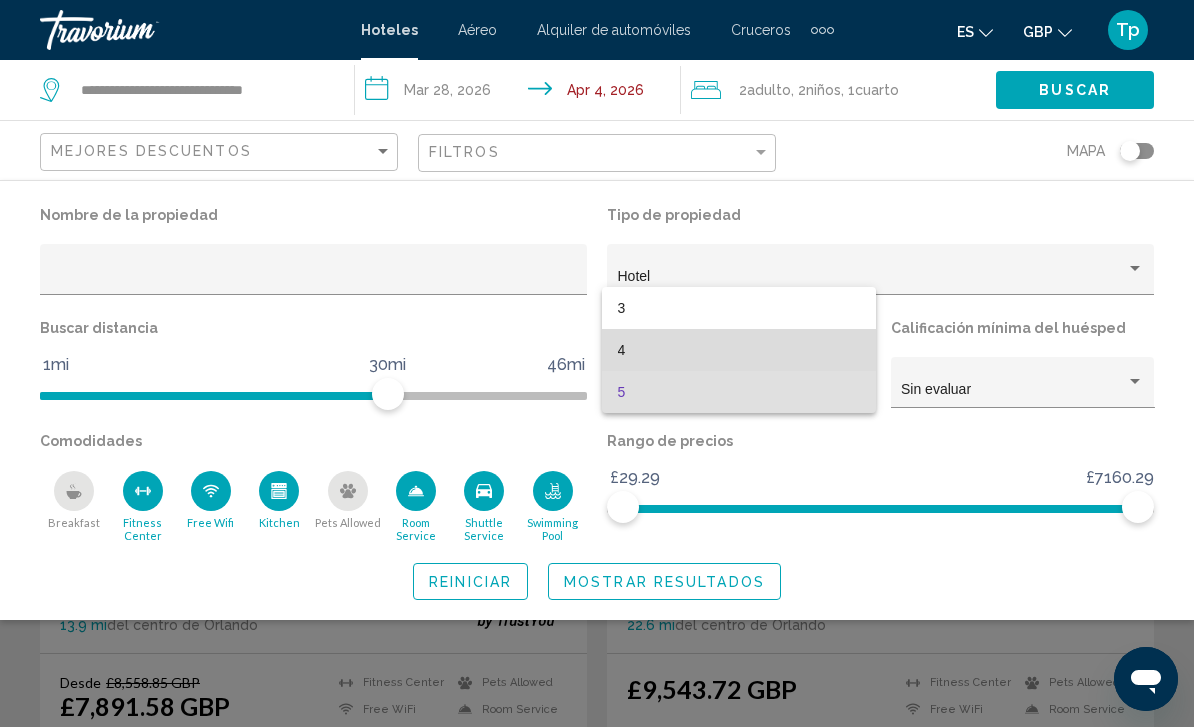 click on "4" at bounding box center [739, 350] 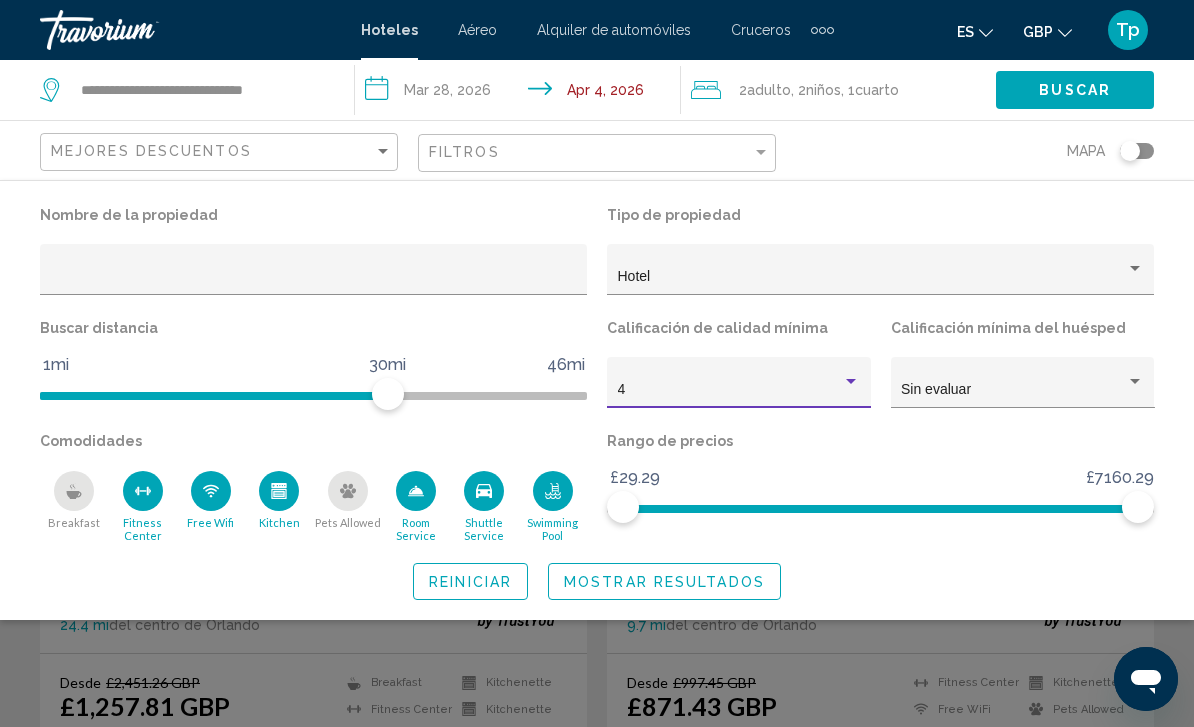 click on "Mostrar resultados" 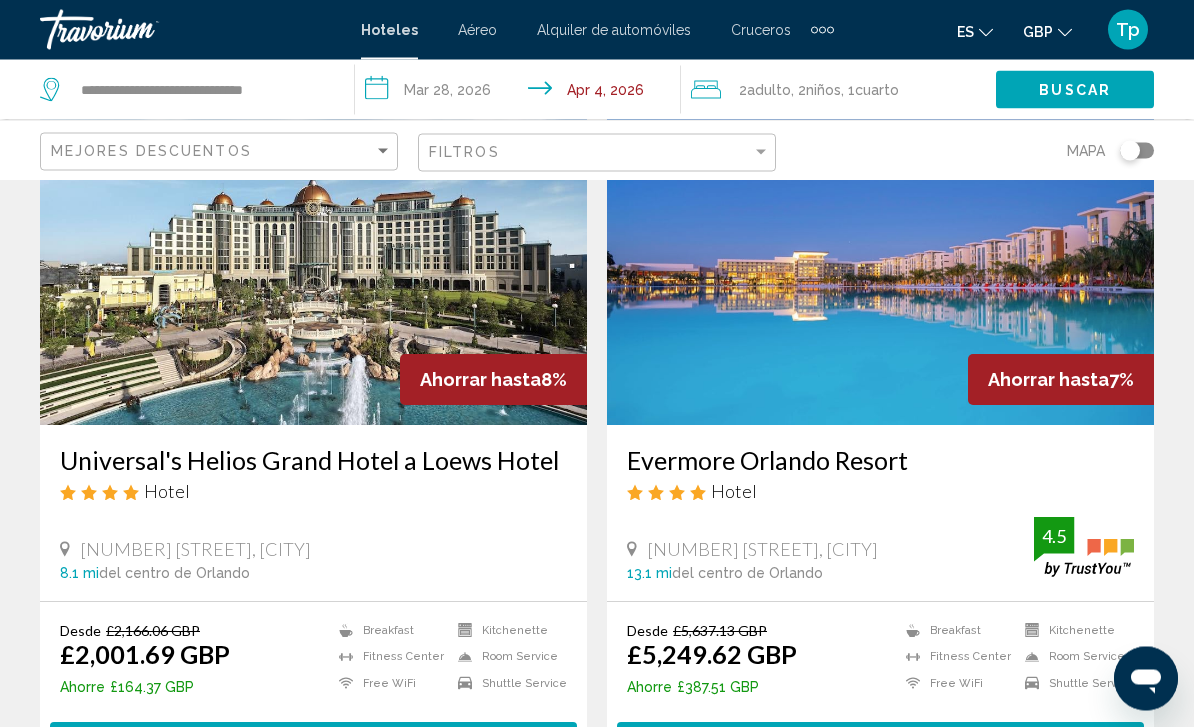 scroll, scrollTop: 2347, scrollLeft: 0, axis: vertical 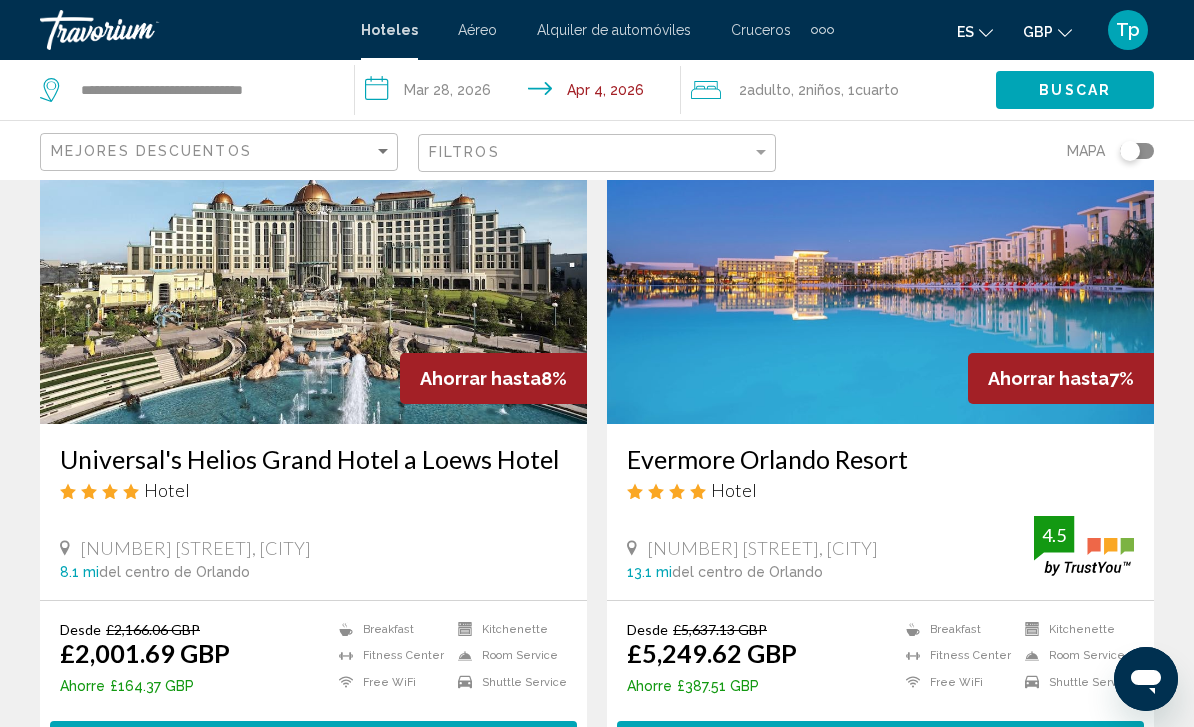 click at bounding box center (313, 264) 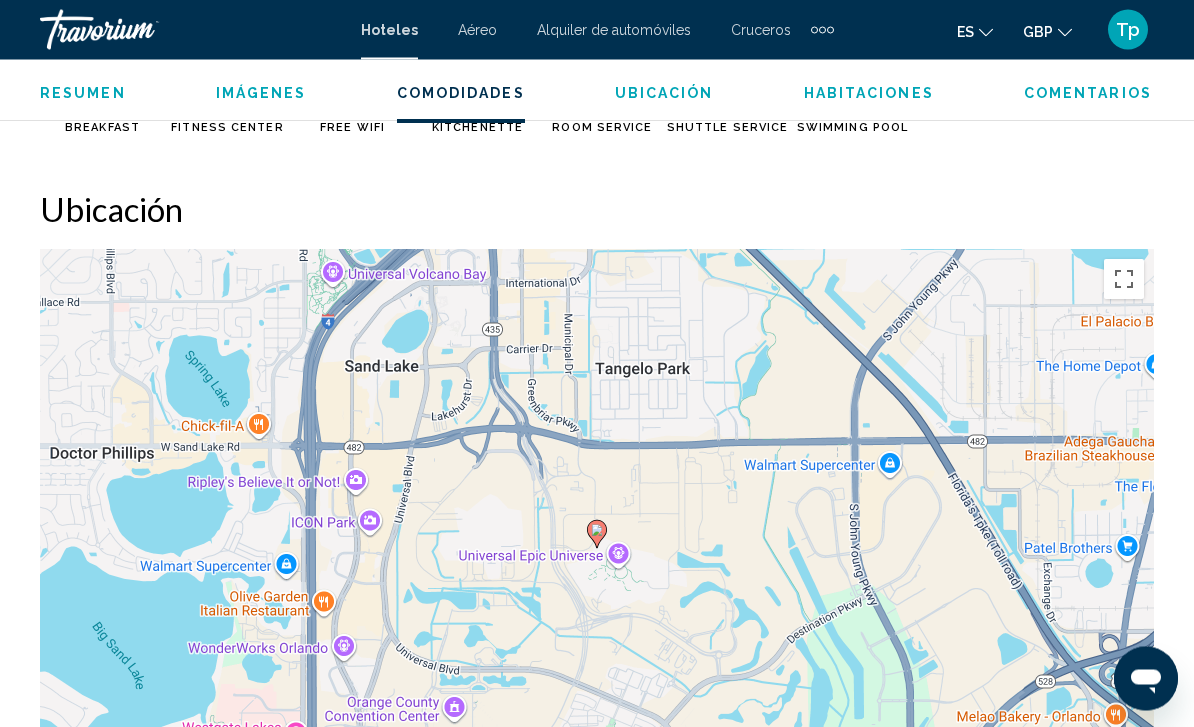 scroll, scrollTop: 2122, scrollLeft: 0, axis: vertical 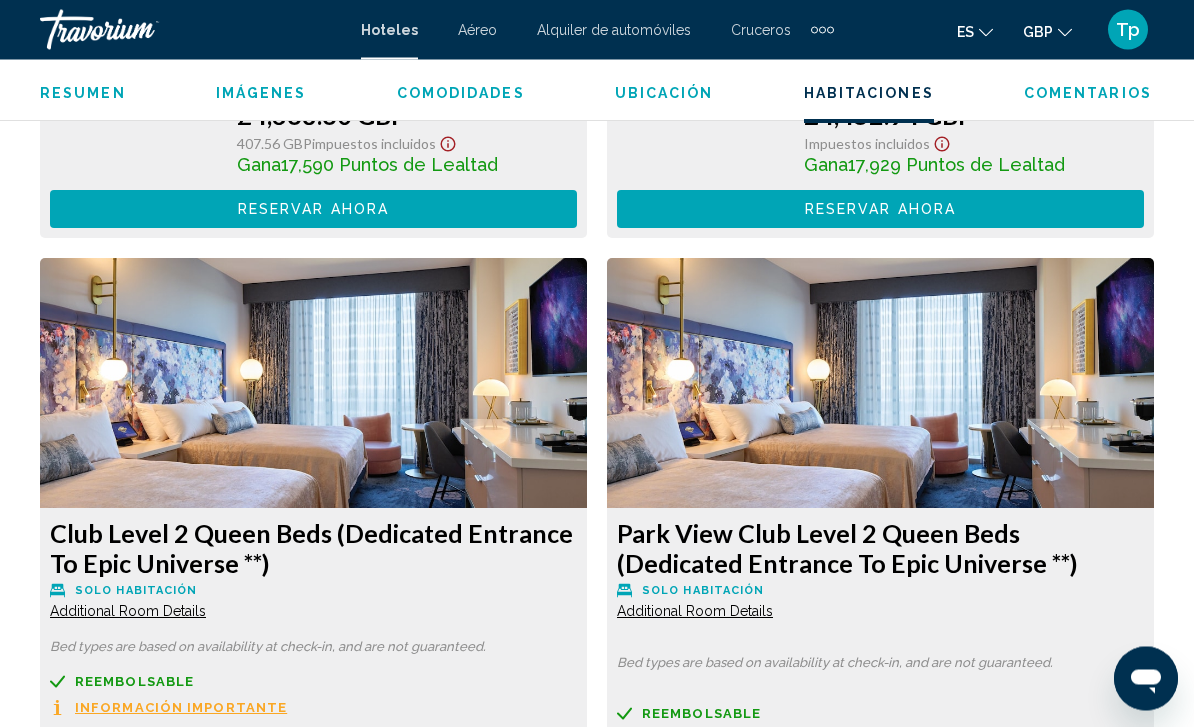click on "Imágenes" at bounding box center [261, 93] 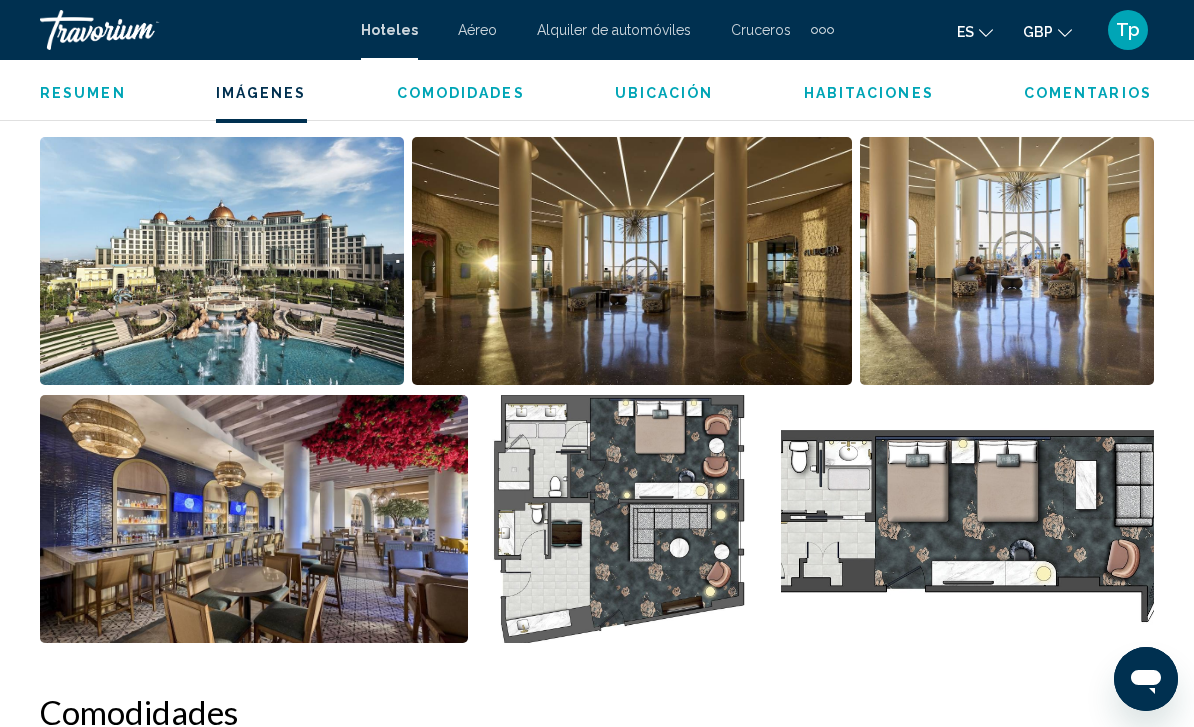 scroll, scrollTop: 1386, scrollLeft: 0, axis: vertical 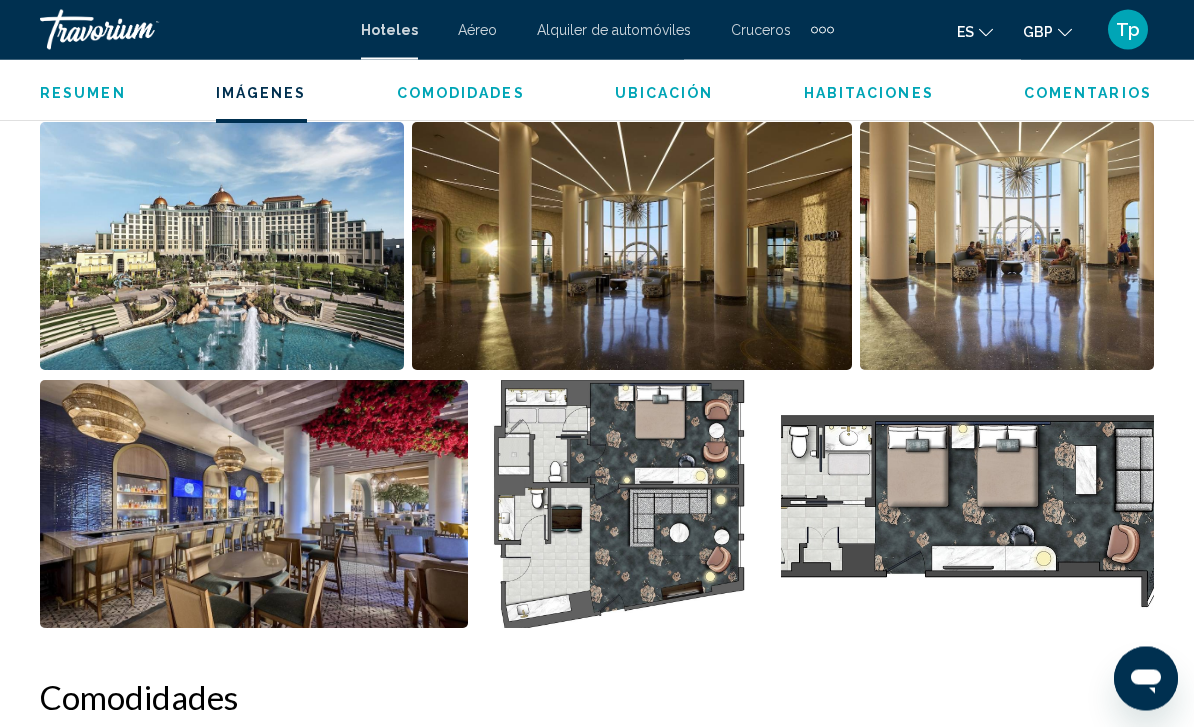 click at bounding box center (625, 505) 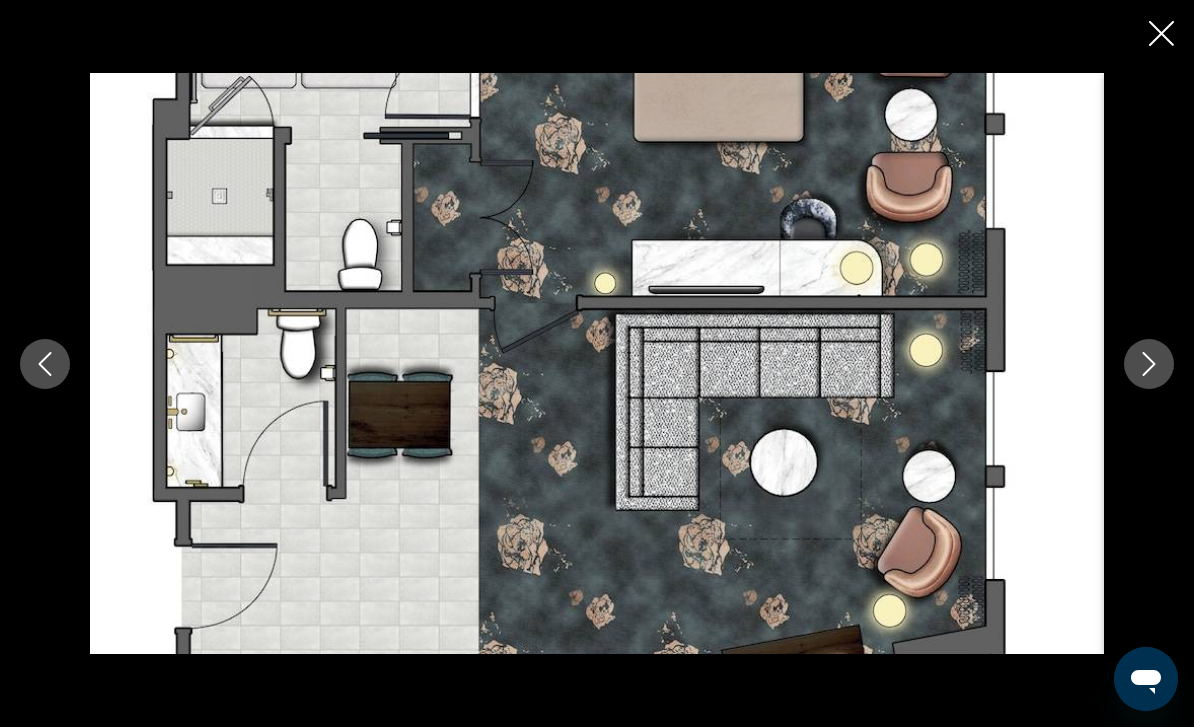 scroll, scrollTop: 1307, scrollLeft: 0, axis: vertical 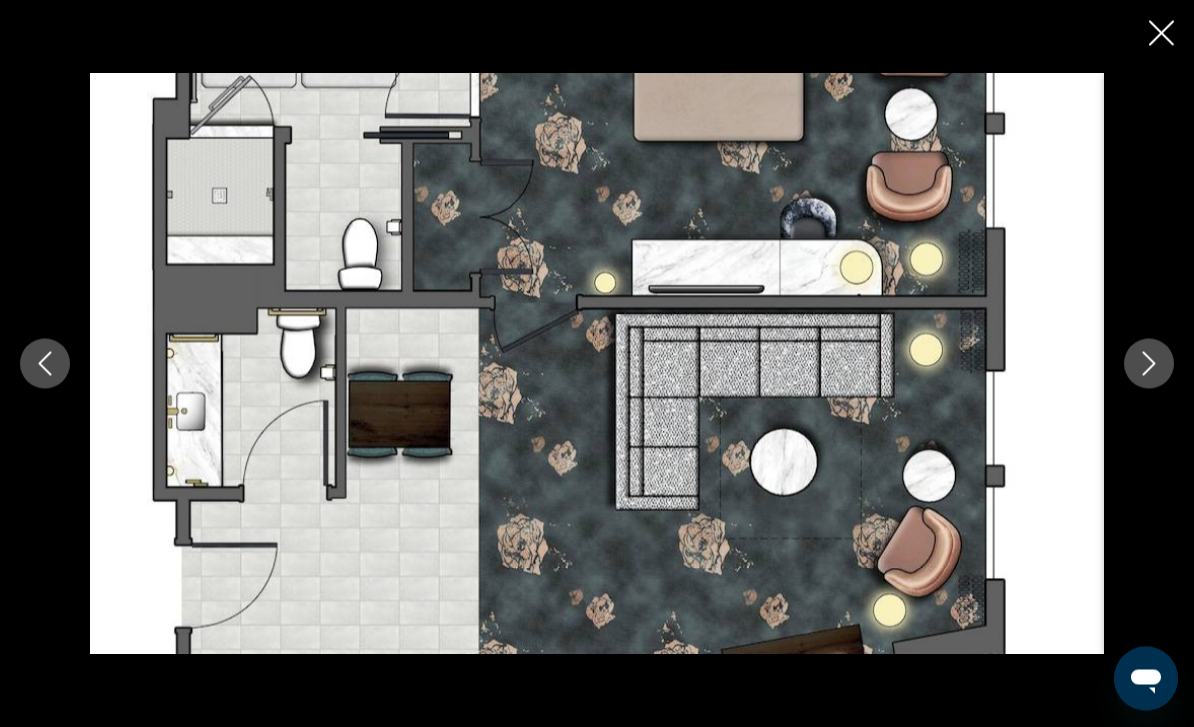 click 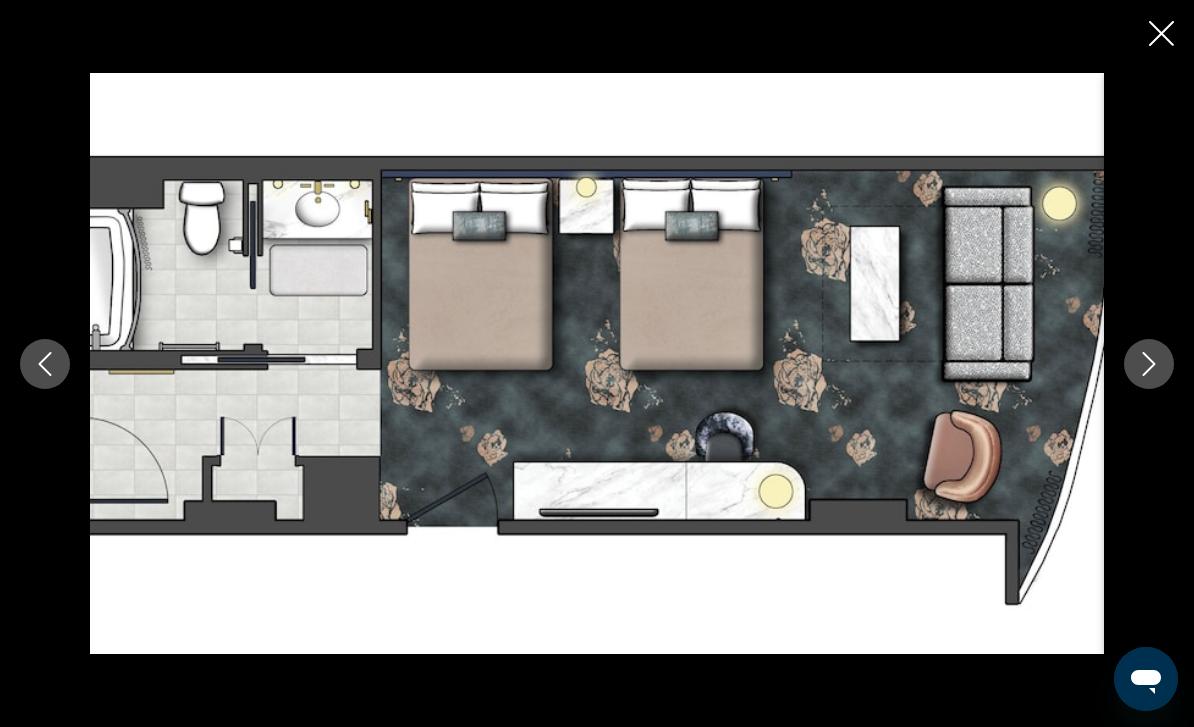 click 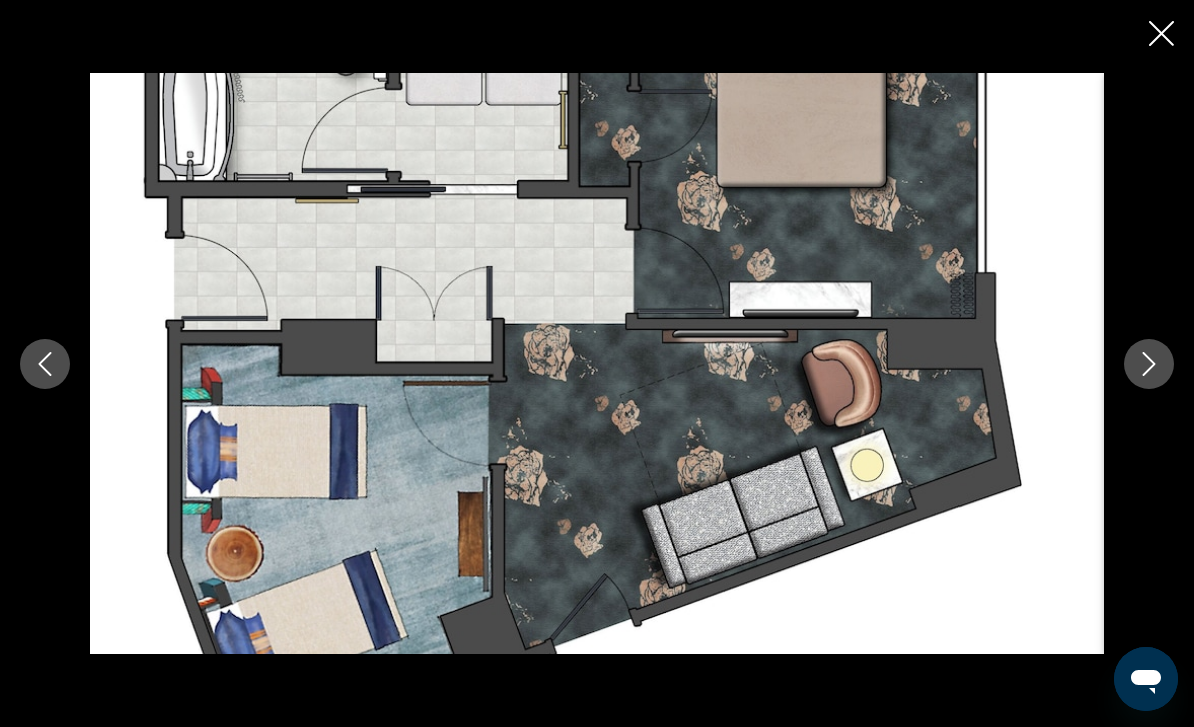 click at bounding box center (1149, 364) 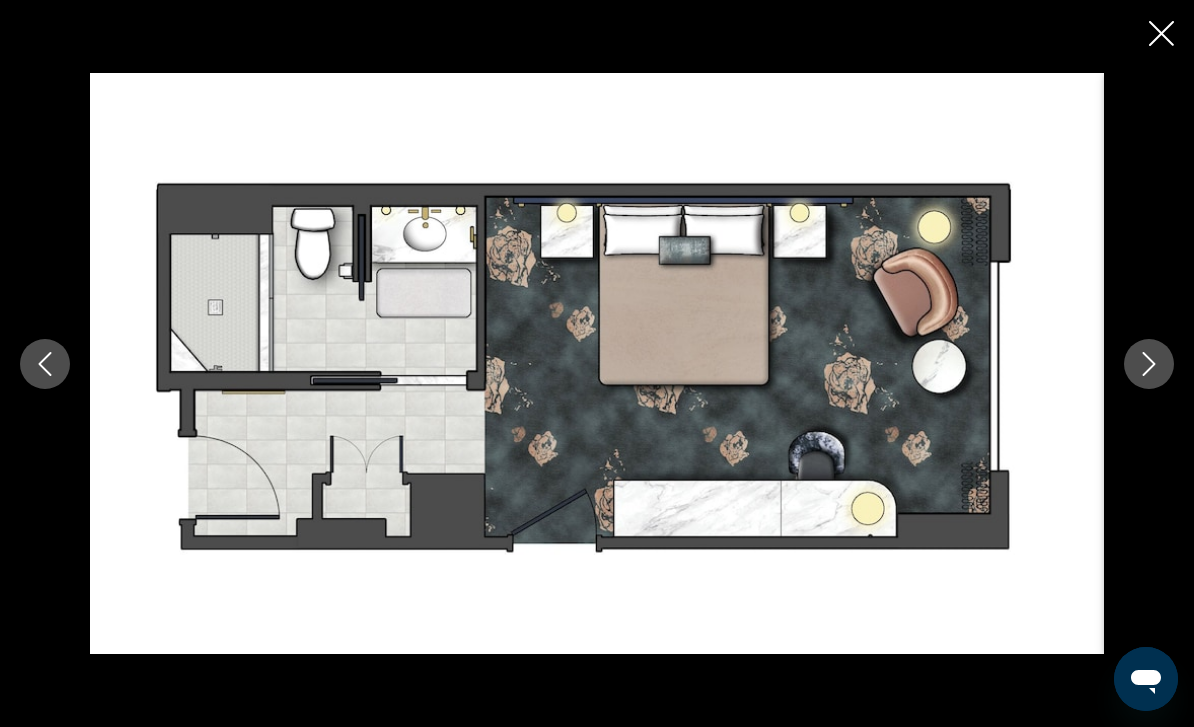 click 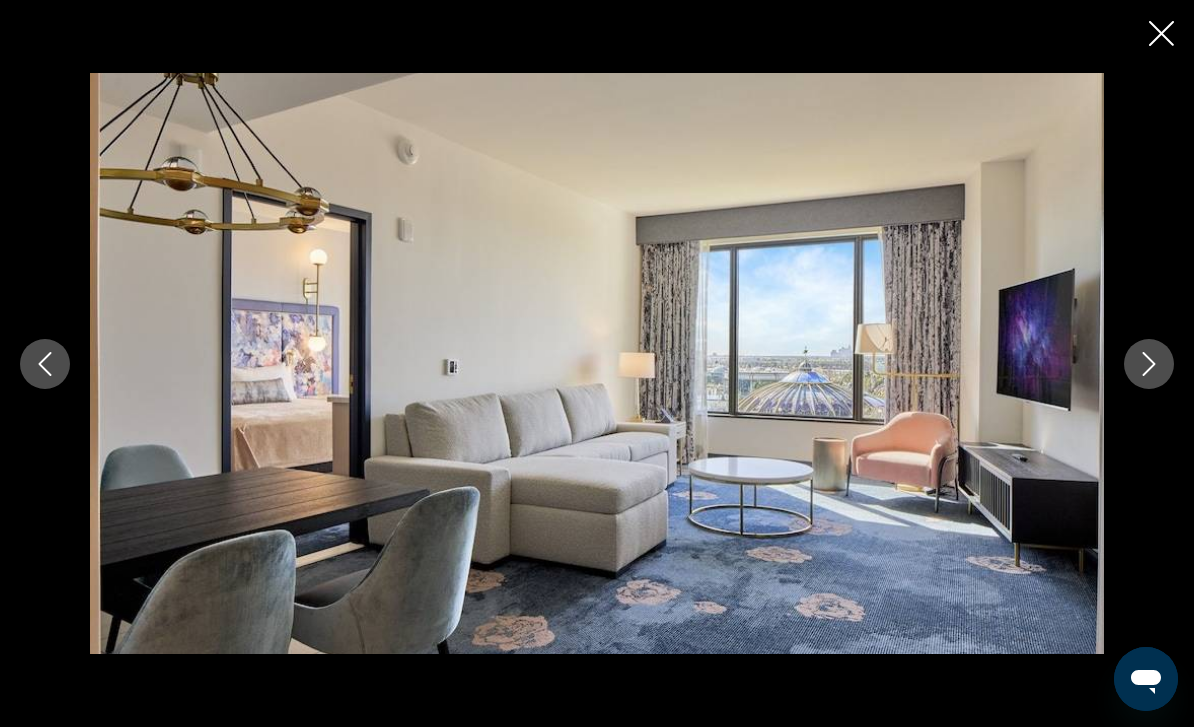 click 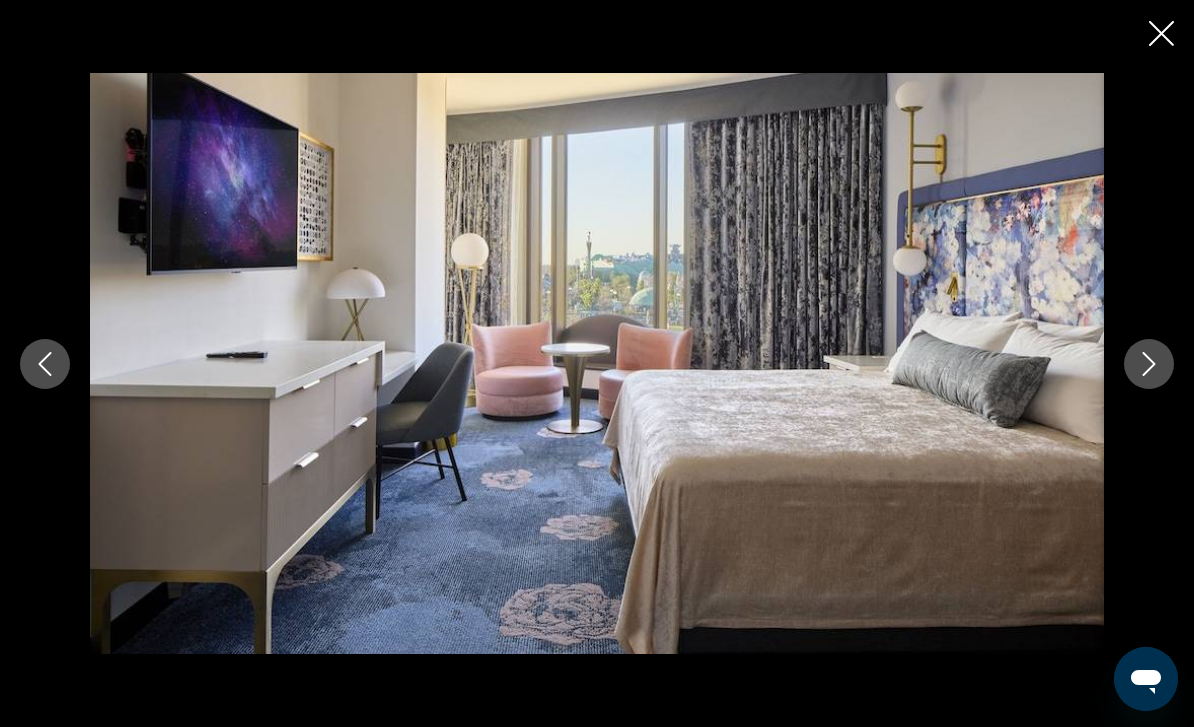 click 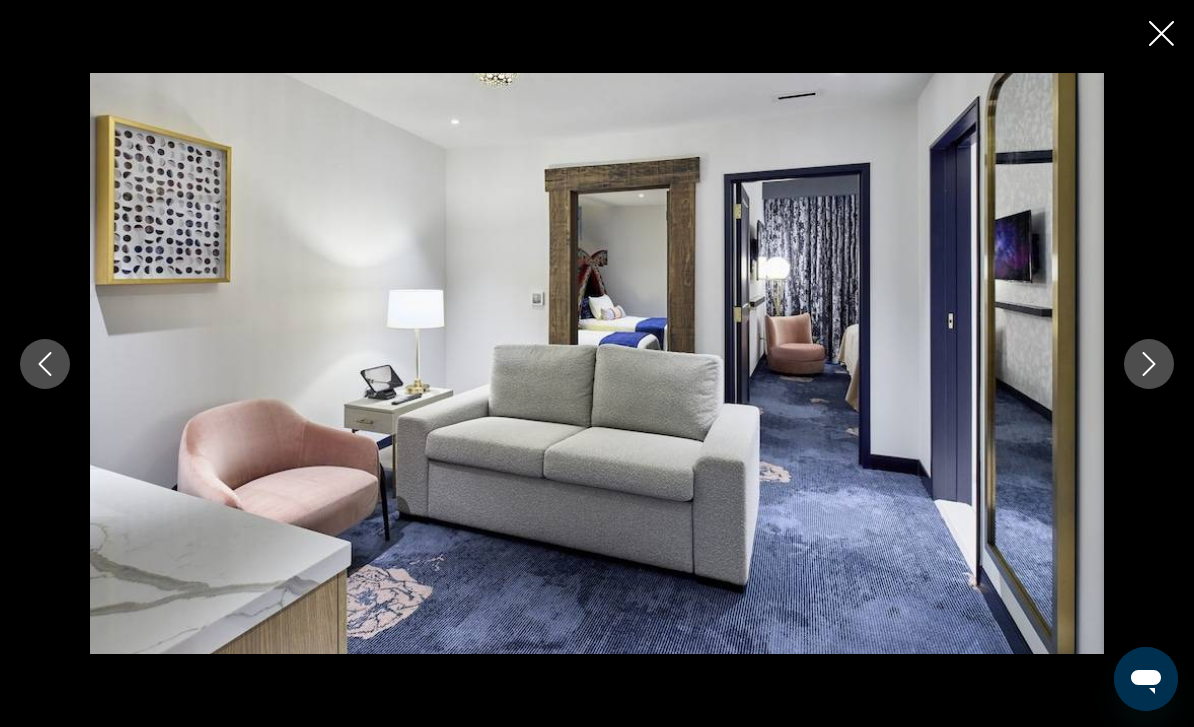 click 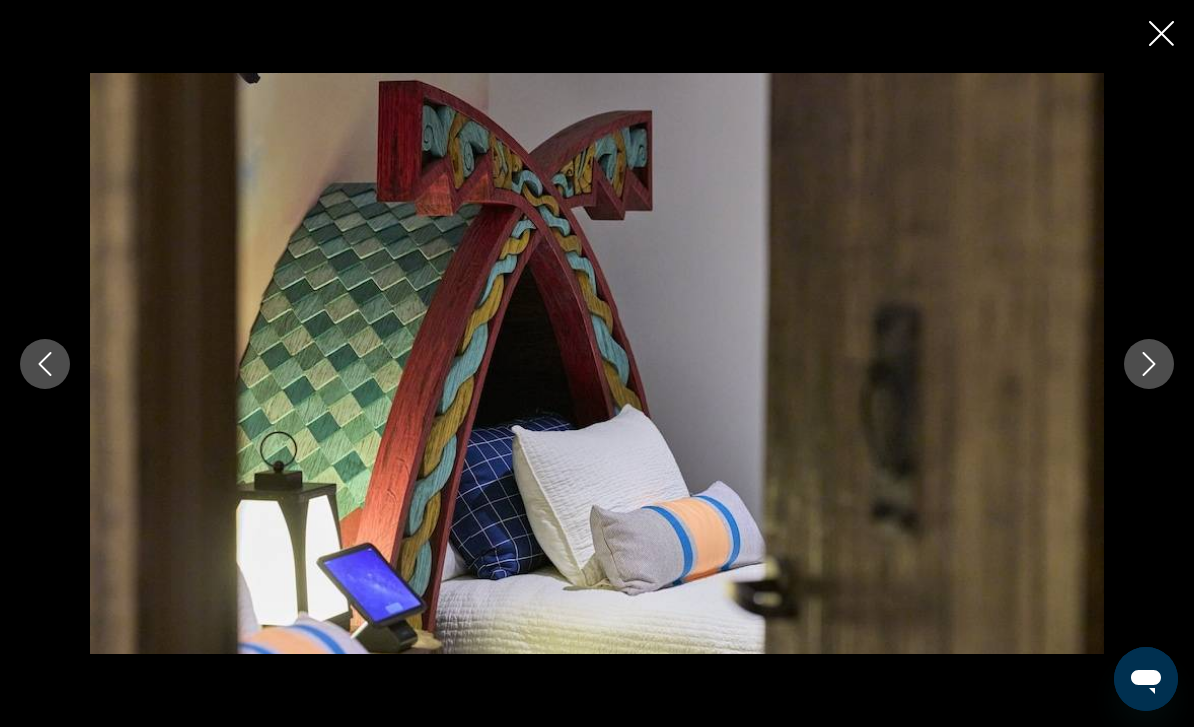 click 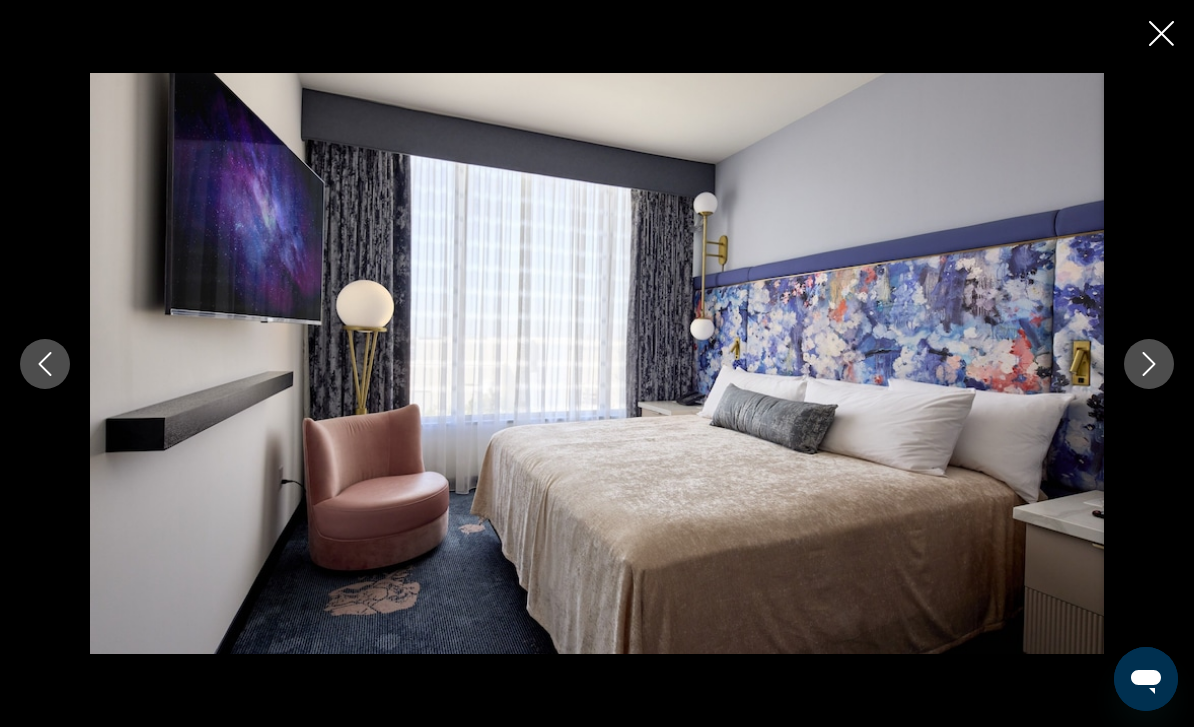 click at bounding box center [1149, 364] 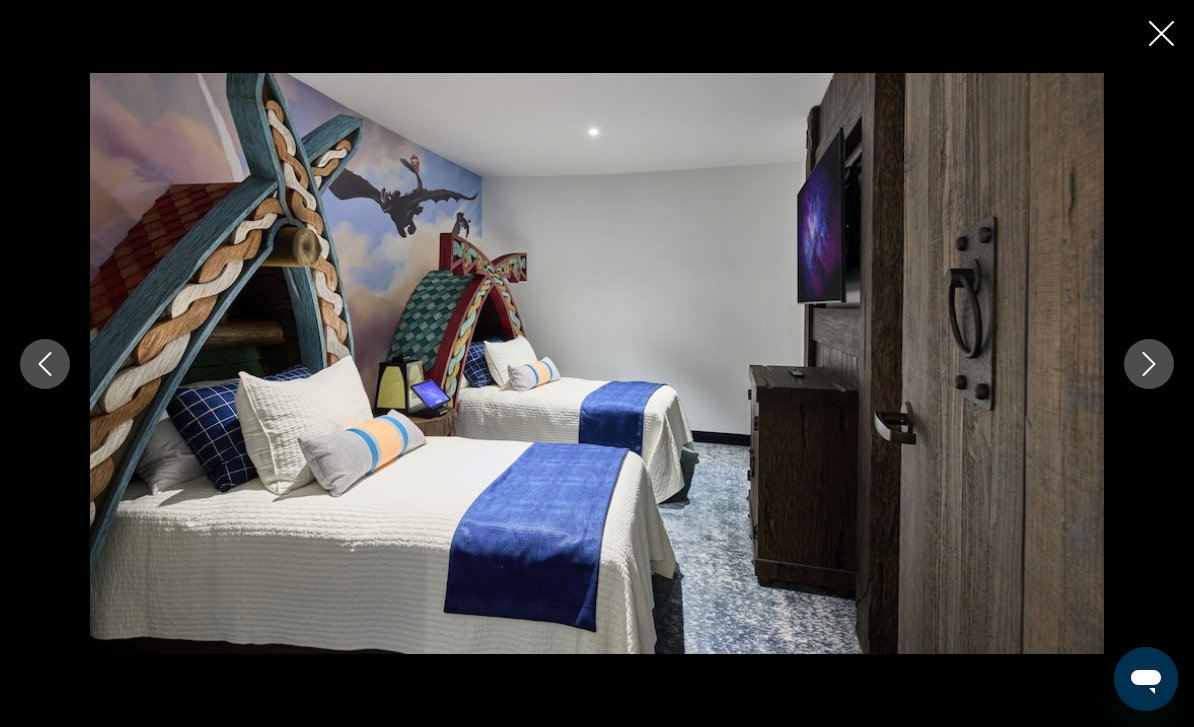 click 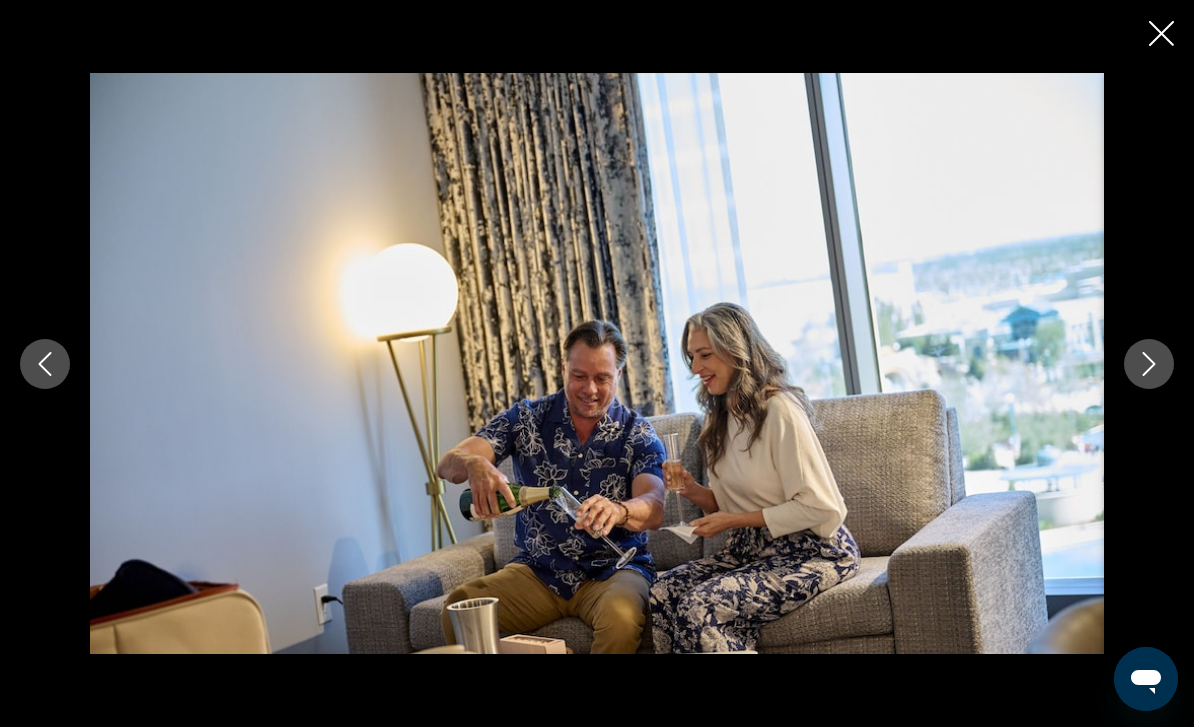 click 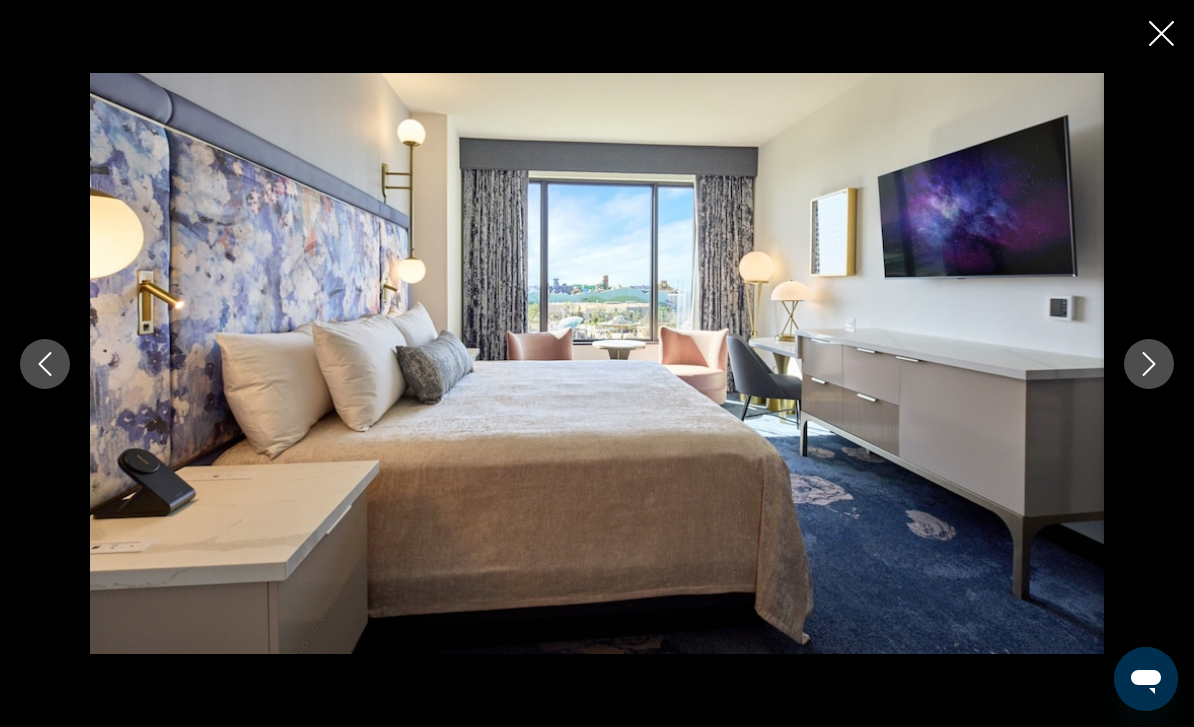 click 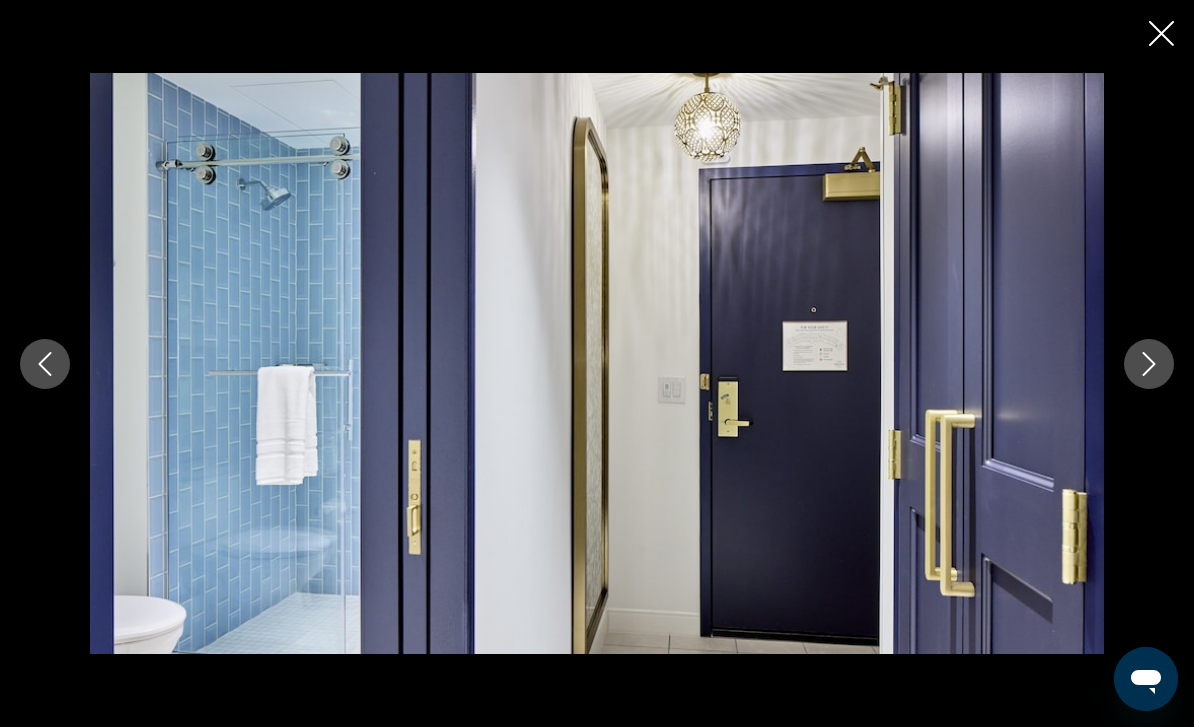 click at bounding box center [597, 363] 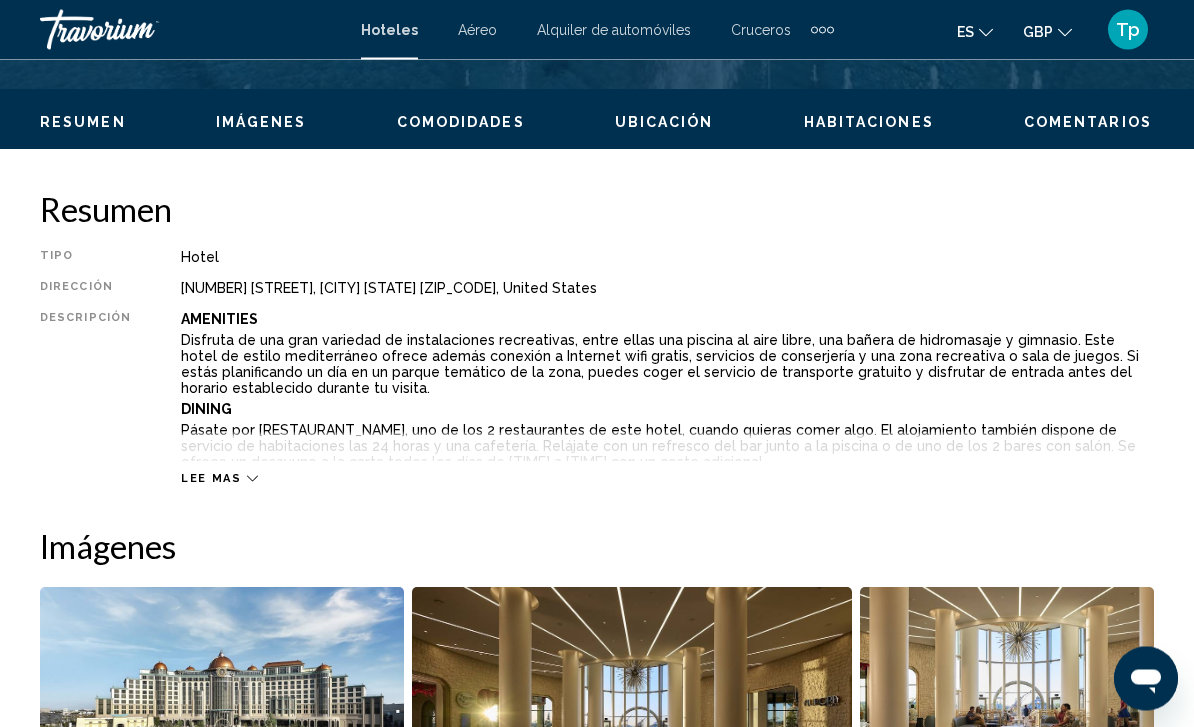 scroll, scrollTop: 921, scrollLeft: 0, axis: vertical 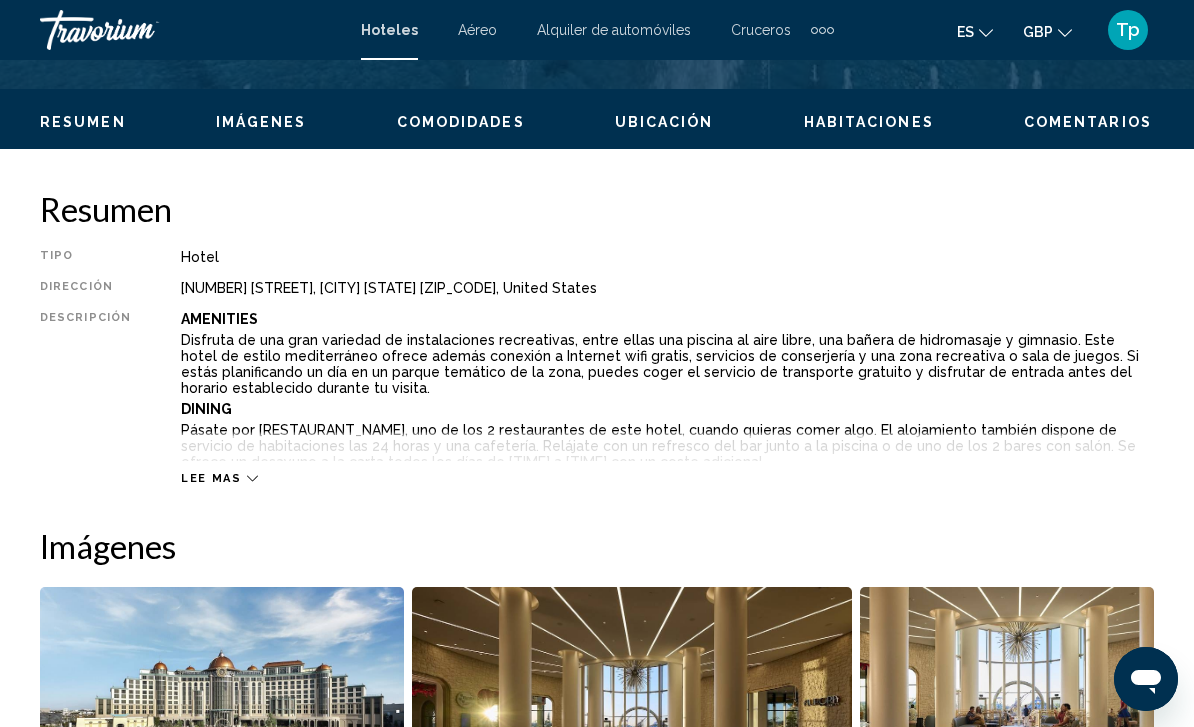 click on "Lee mas" at bounding box center (211, 478) 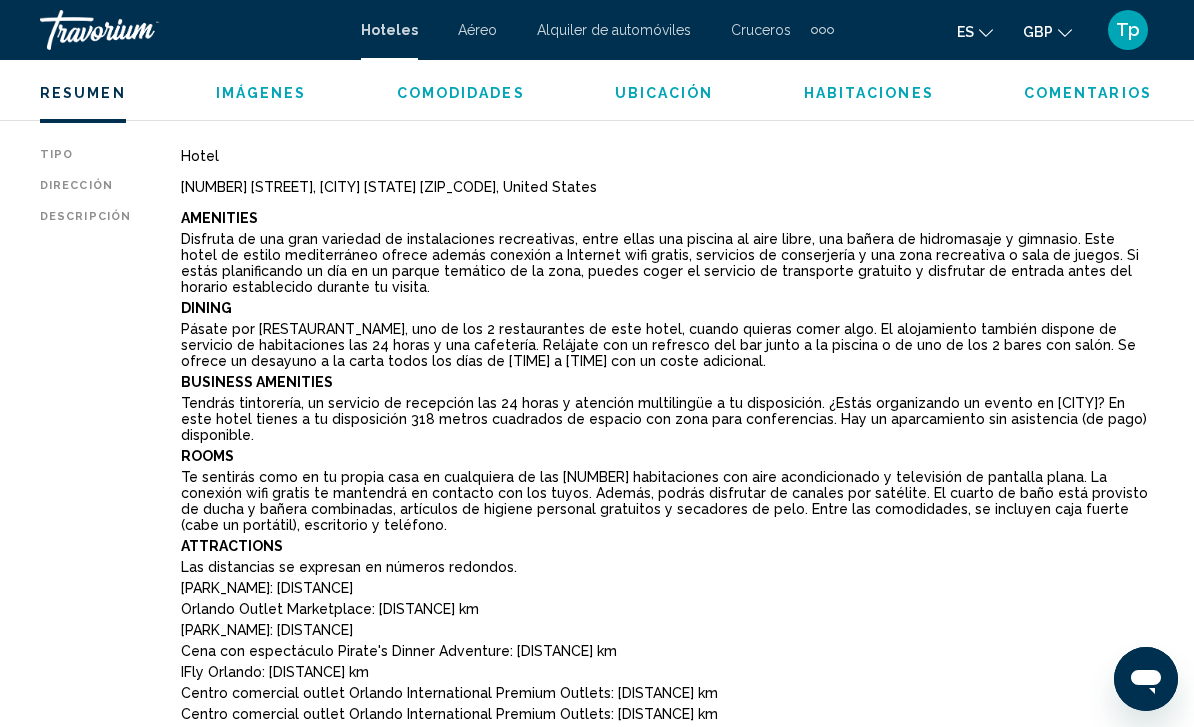 scroll, scrollTop: 1022, scrollLeft: 0, axis: vertical 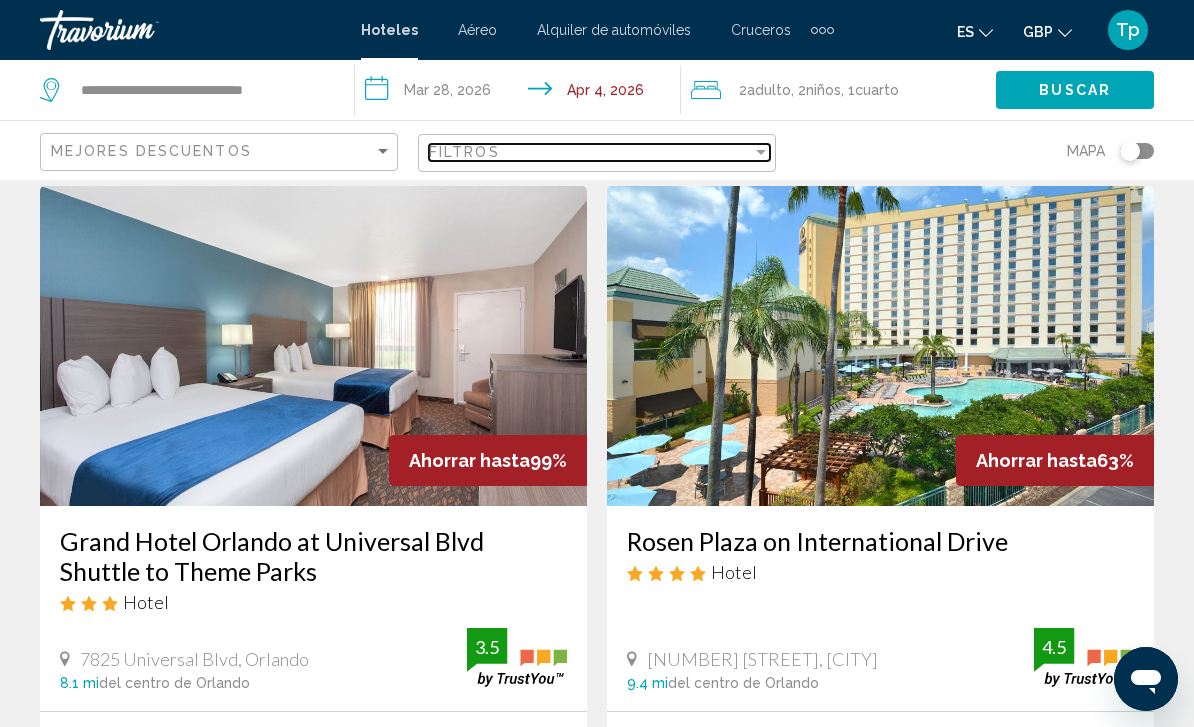 click on "Filtros" at bounding box center (590, 152) 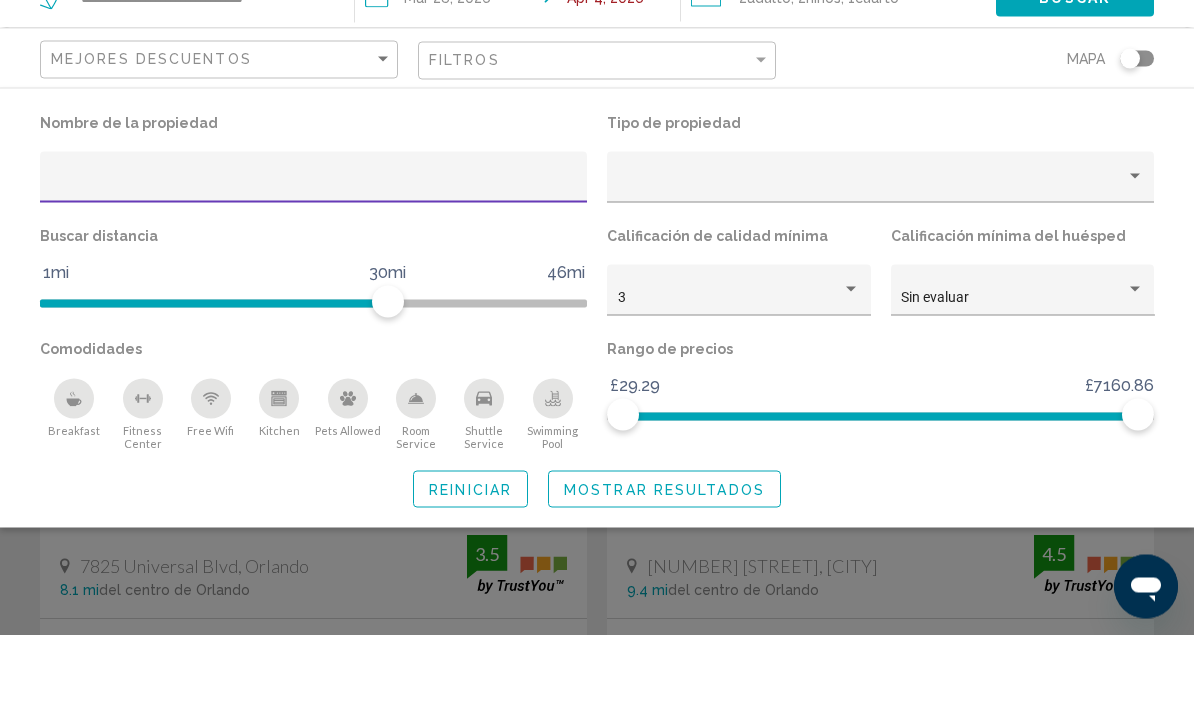 click at bounding box center (872, 277) 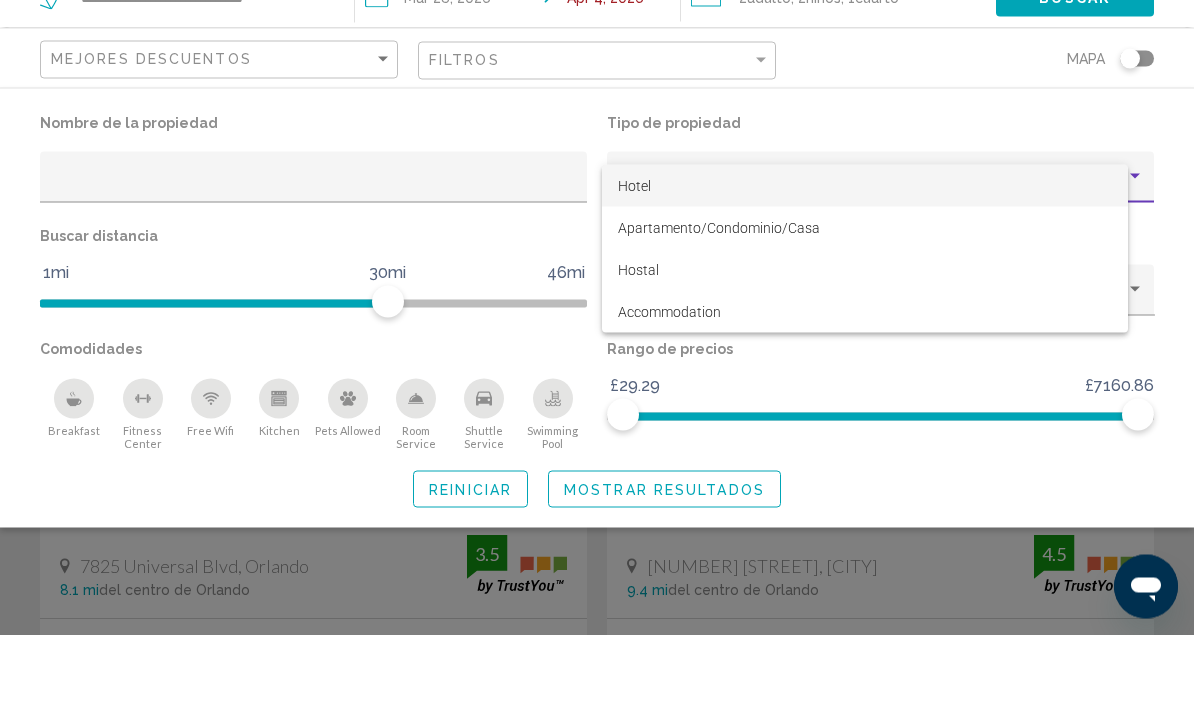 scroll, scrollTop: 157, scrollLeft: 0, axis: vertical 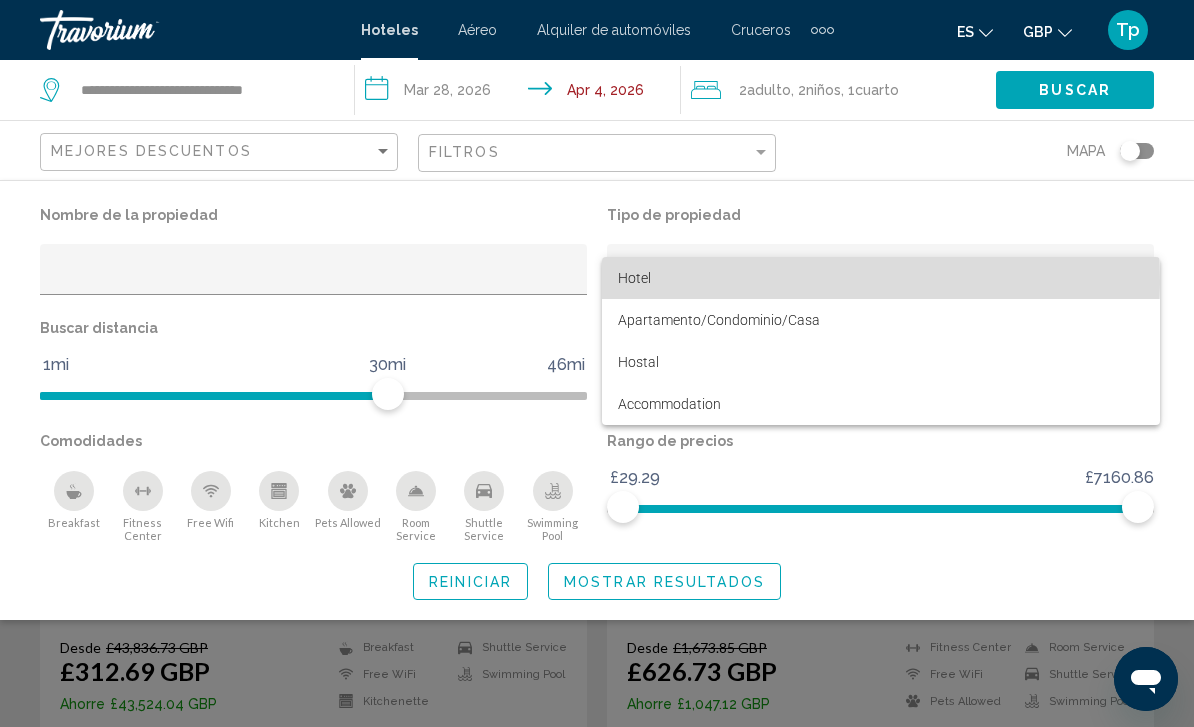 click on "Hotel" at bounding box center [881, 278] 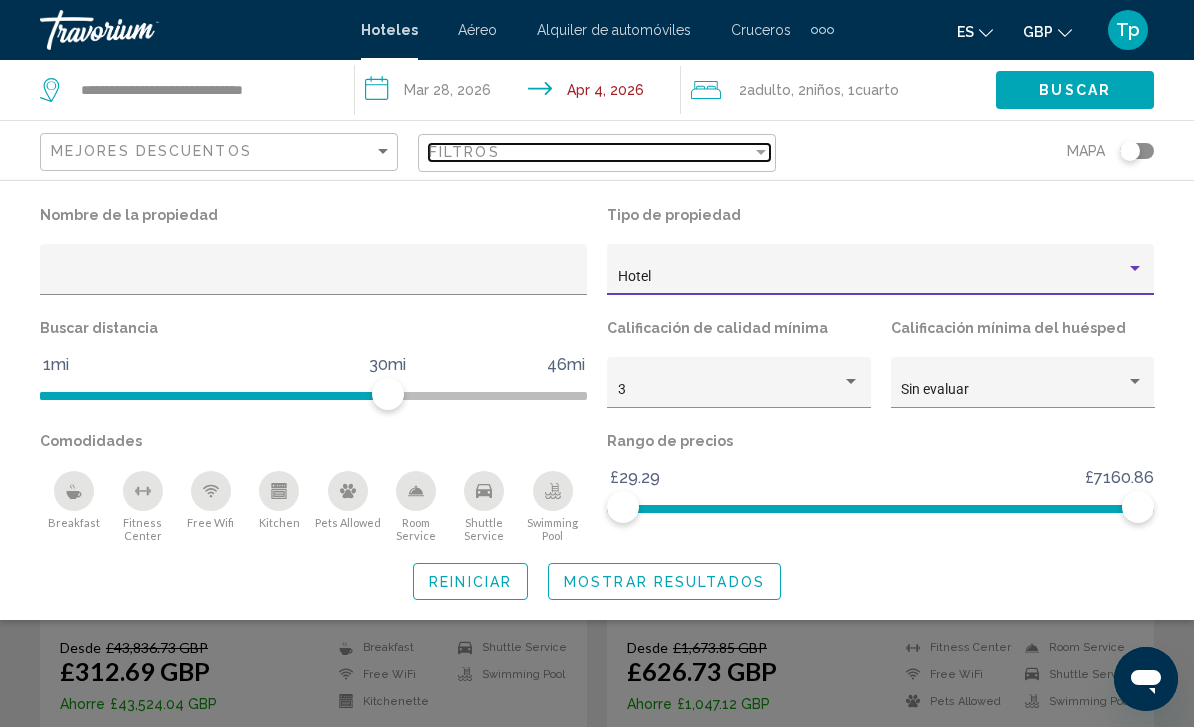 click on "Filtros" at bounding box center (590, 152) 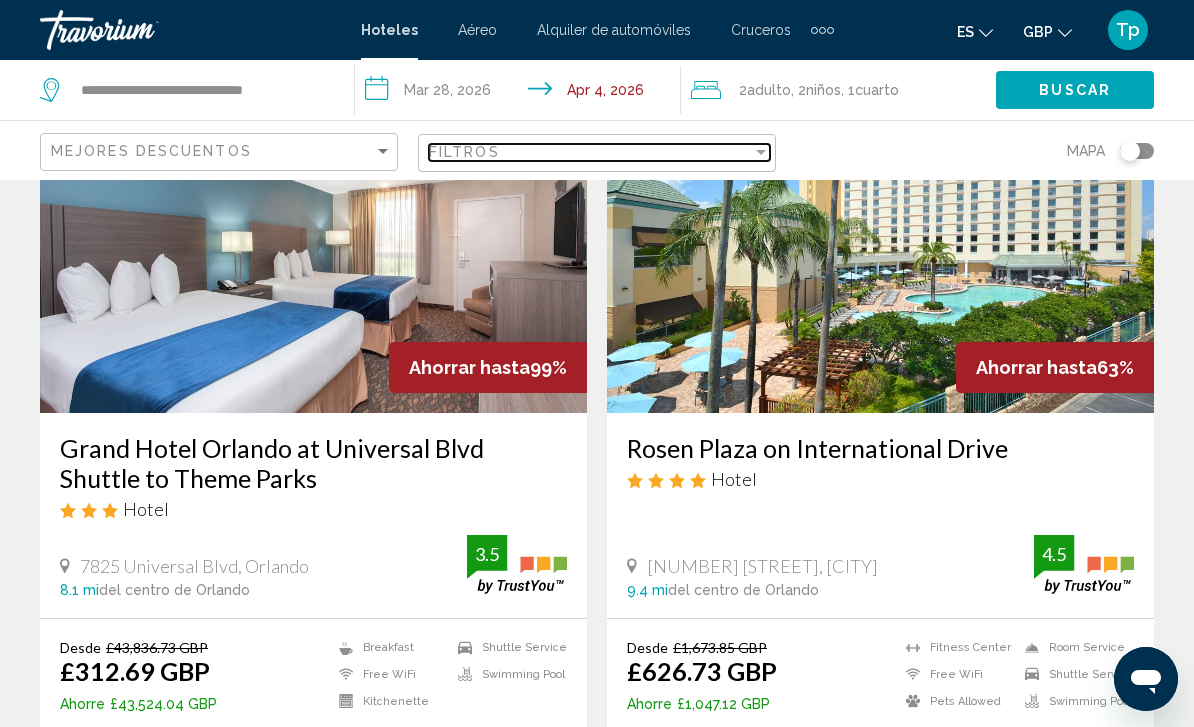 click on "Filtros" at bounding box center (590, 152) 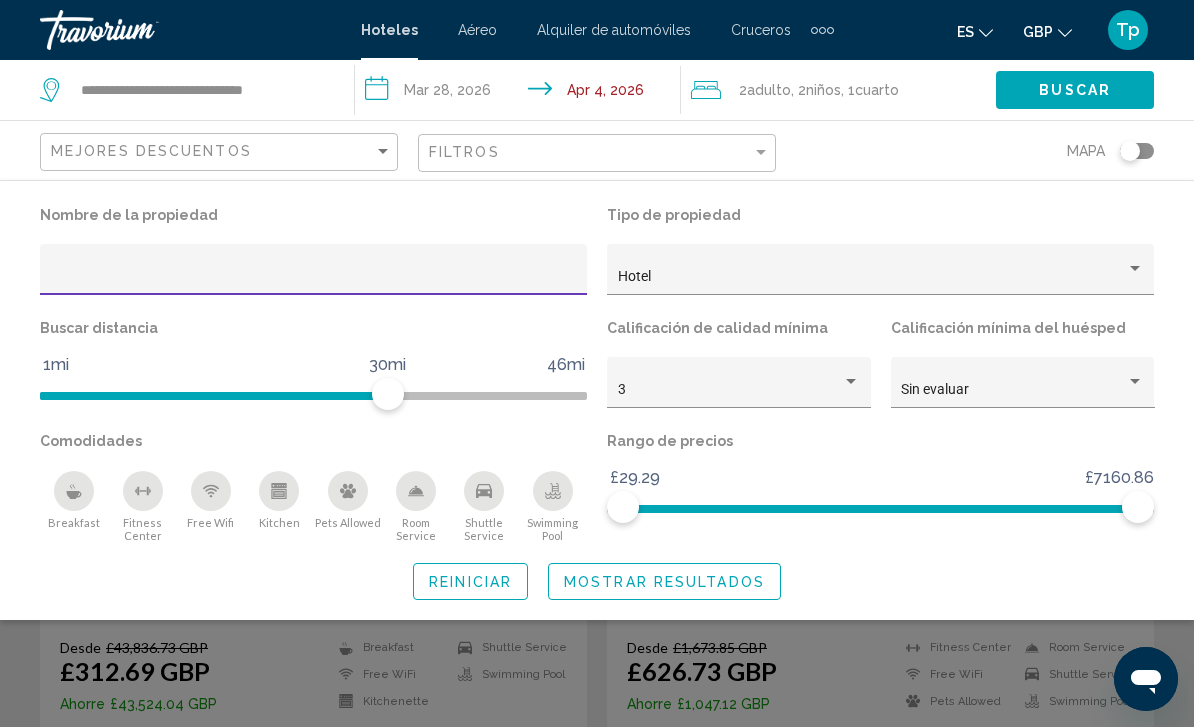 scroll, scrollTop: 156, scrollLeft: 0, axis: vertical 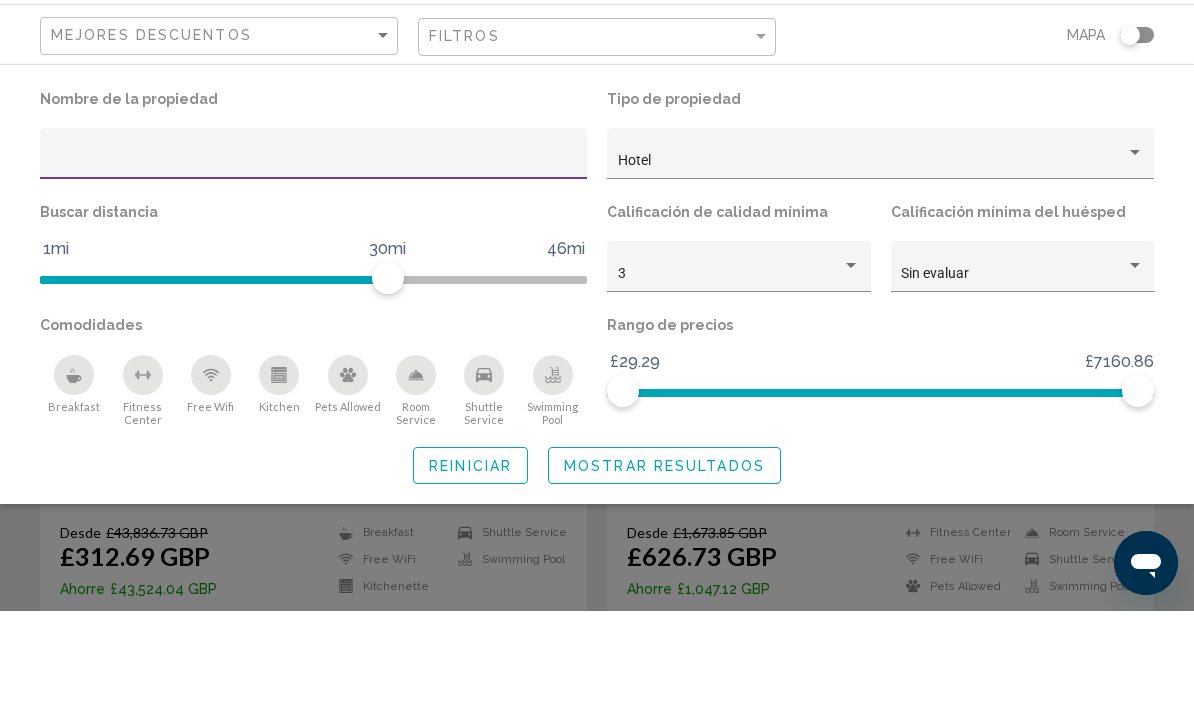 click on "3" at bounding box center (730, 390) 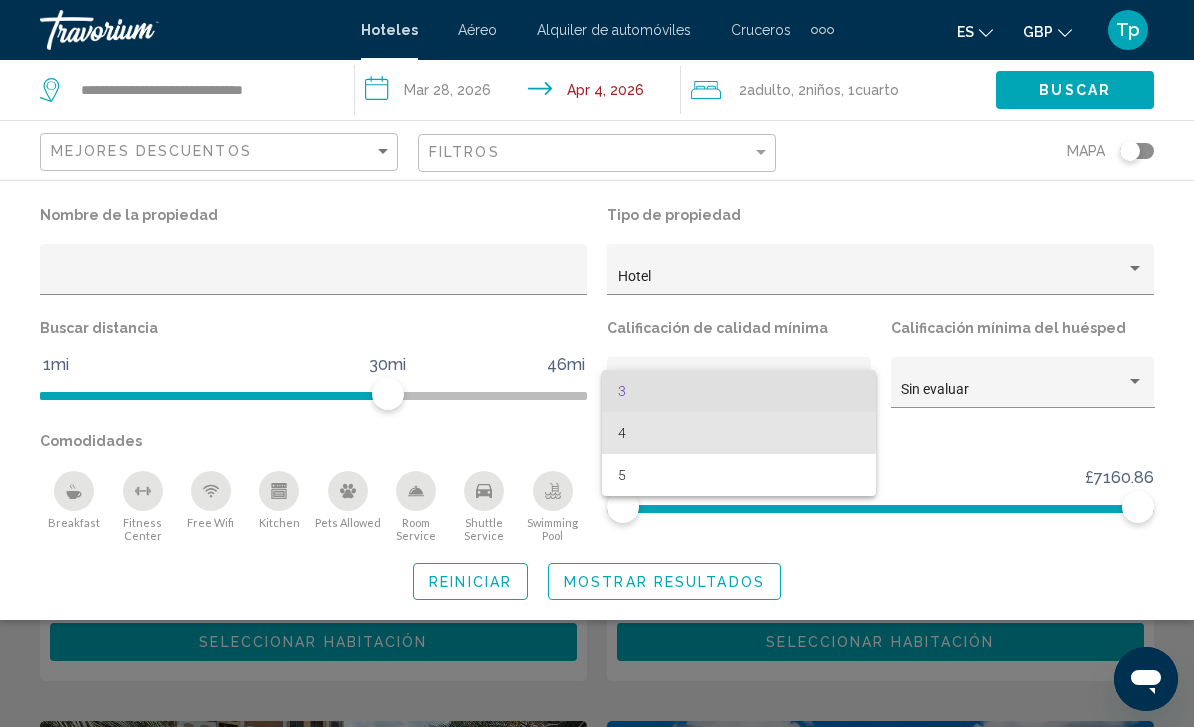 click on "4" at bounding box center [739, 433] 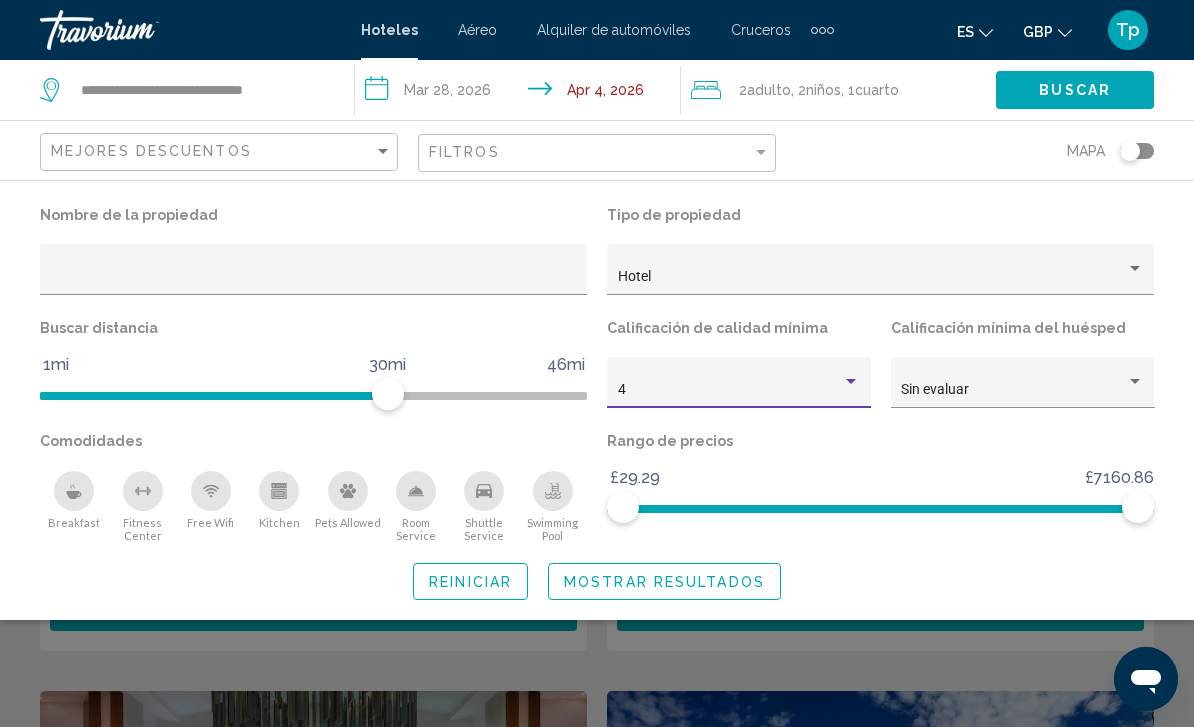 click 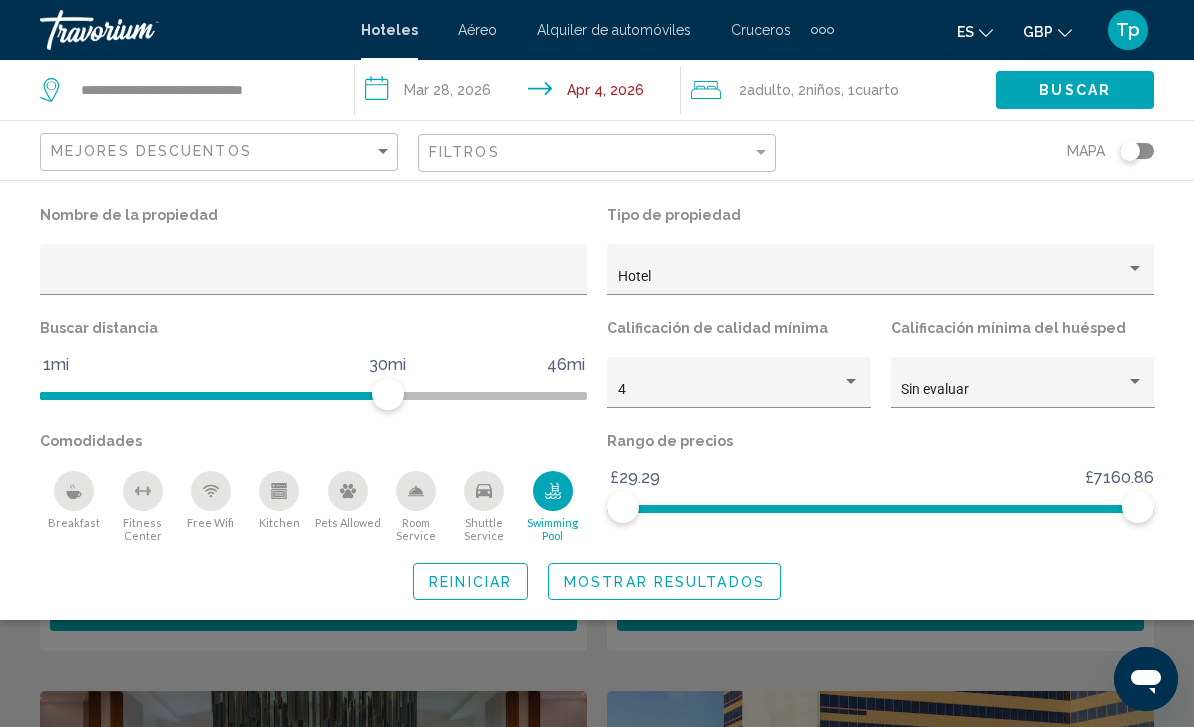 click on "Shuttle Service" 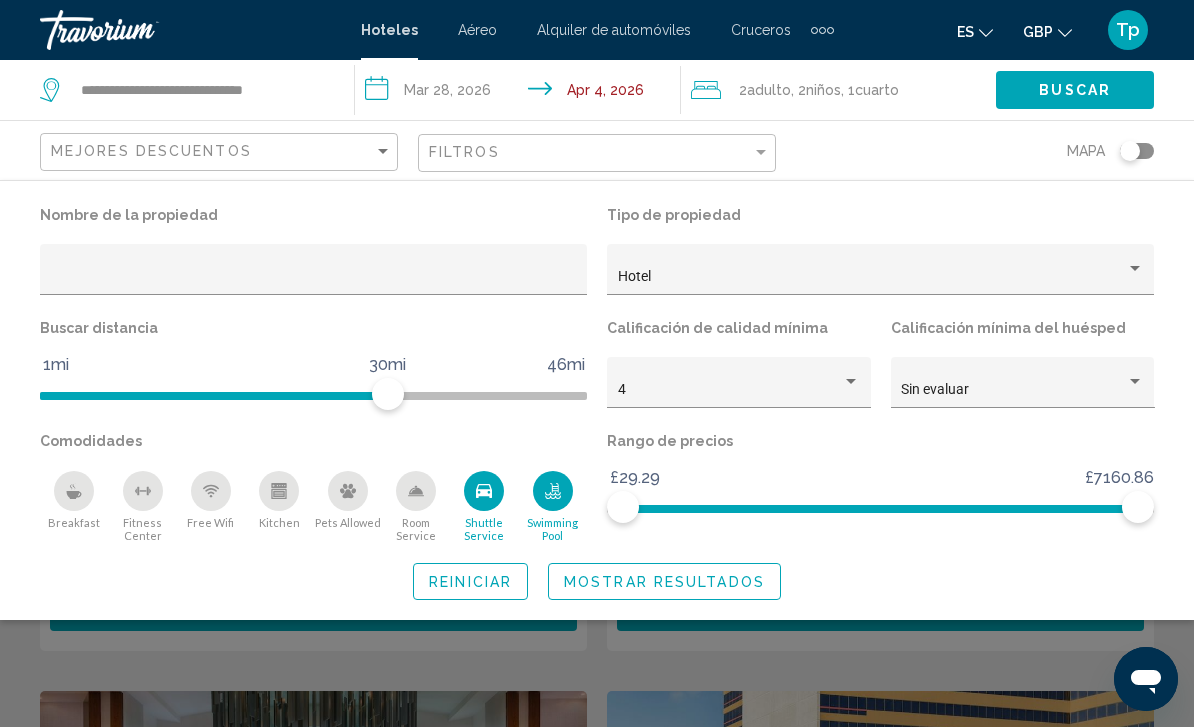 click 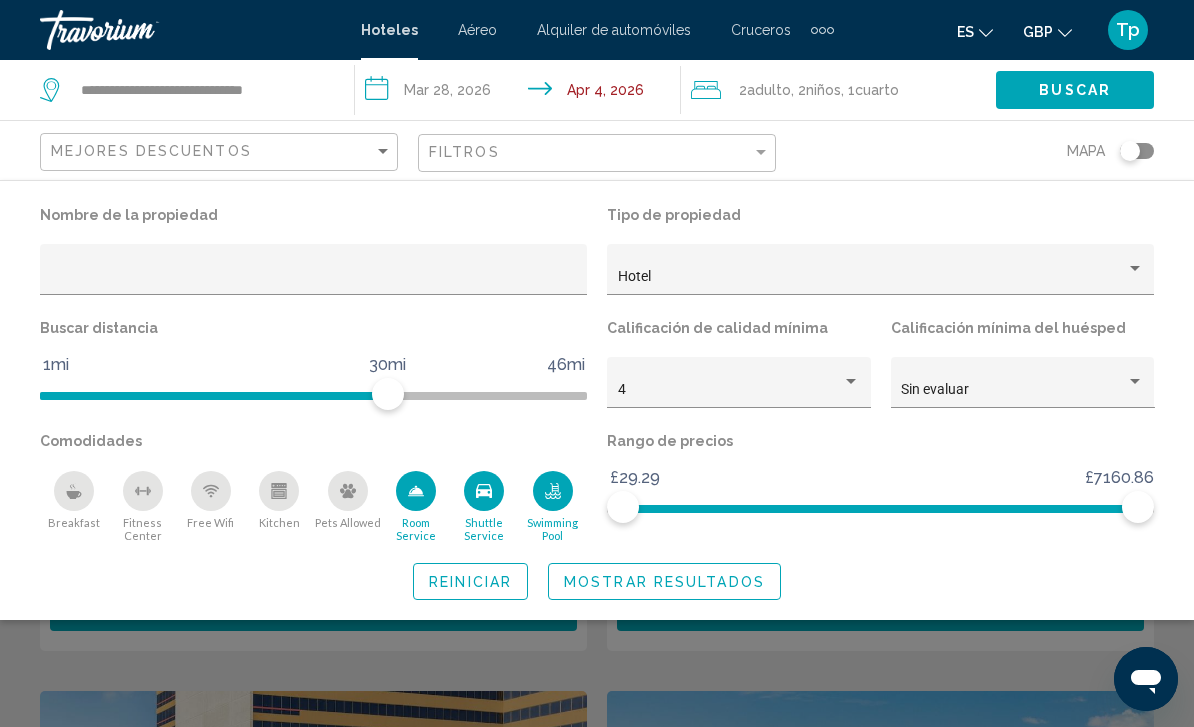 click 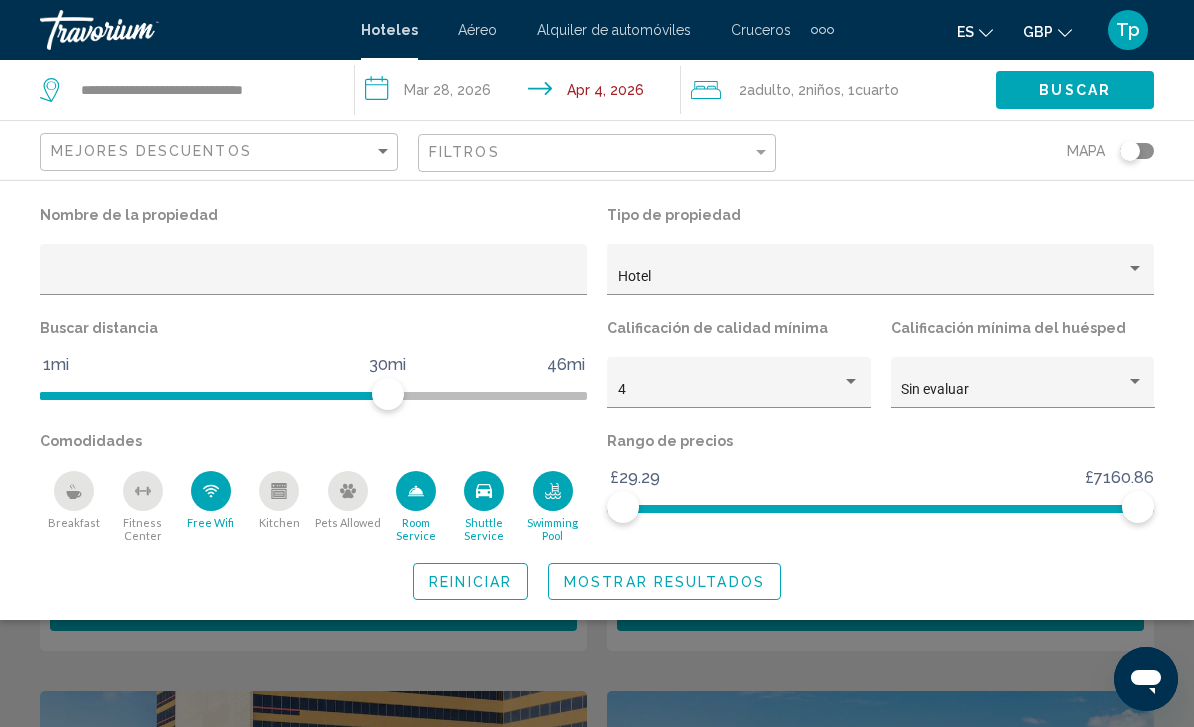 click 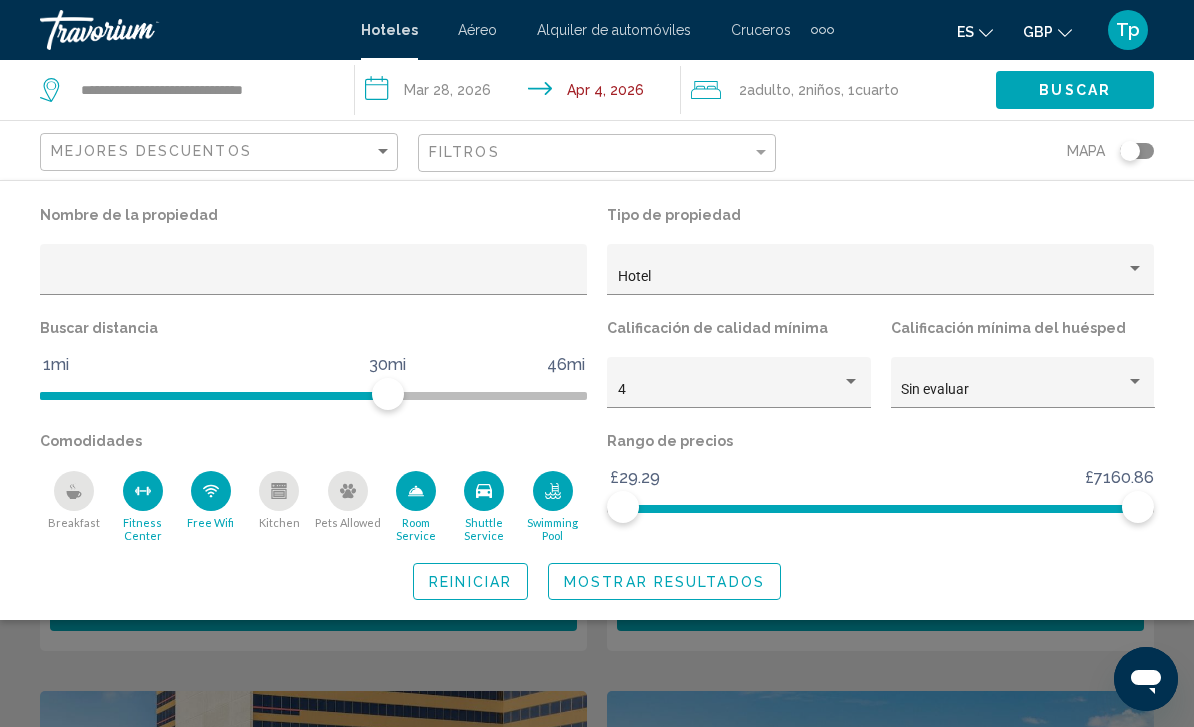 click 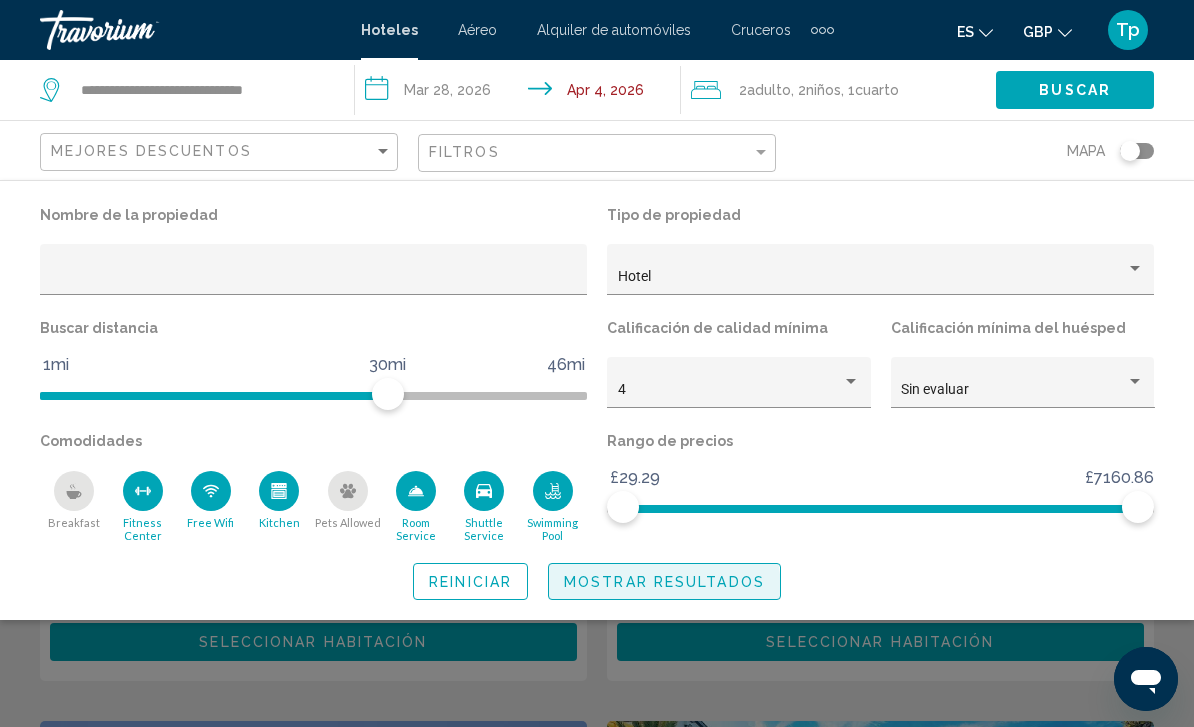 click on "Mostrar resultados" 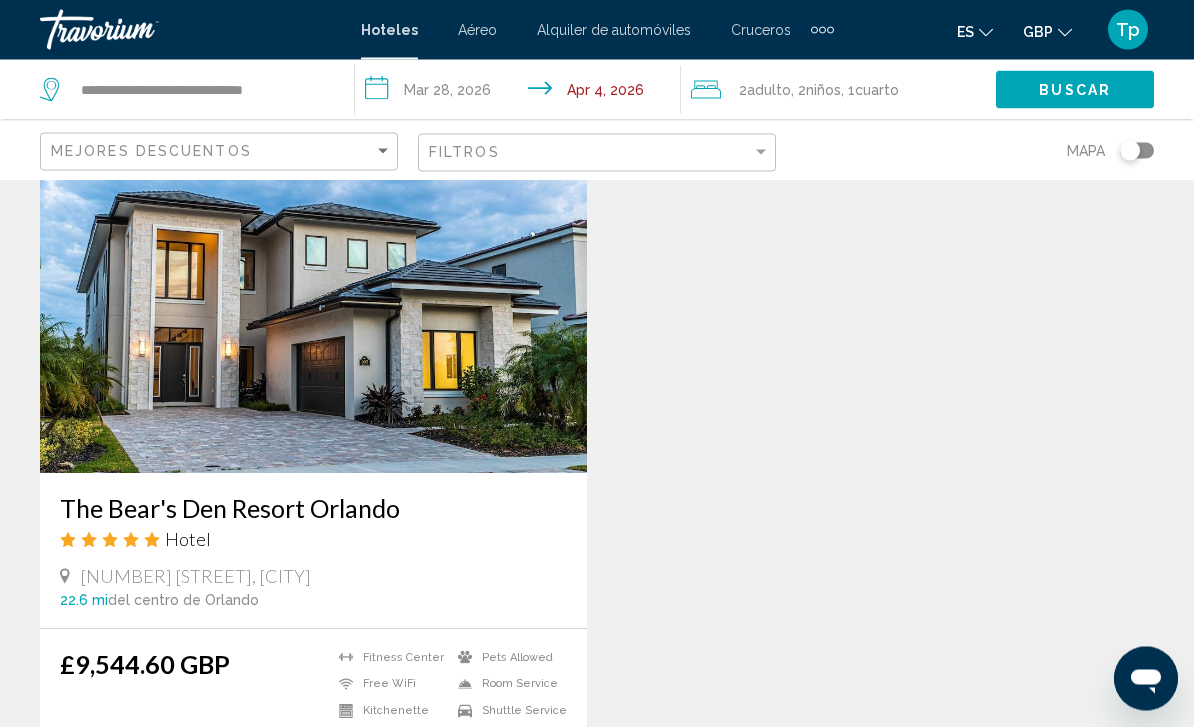 scroll, scrollTop: 3726, scrollLeft: 0, axis: vertical 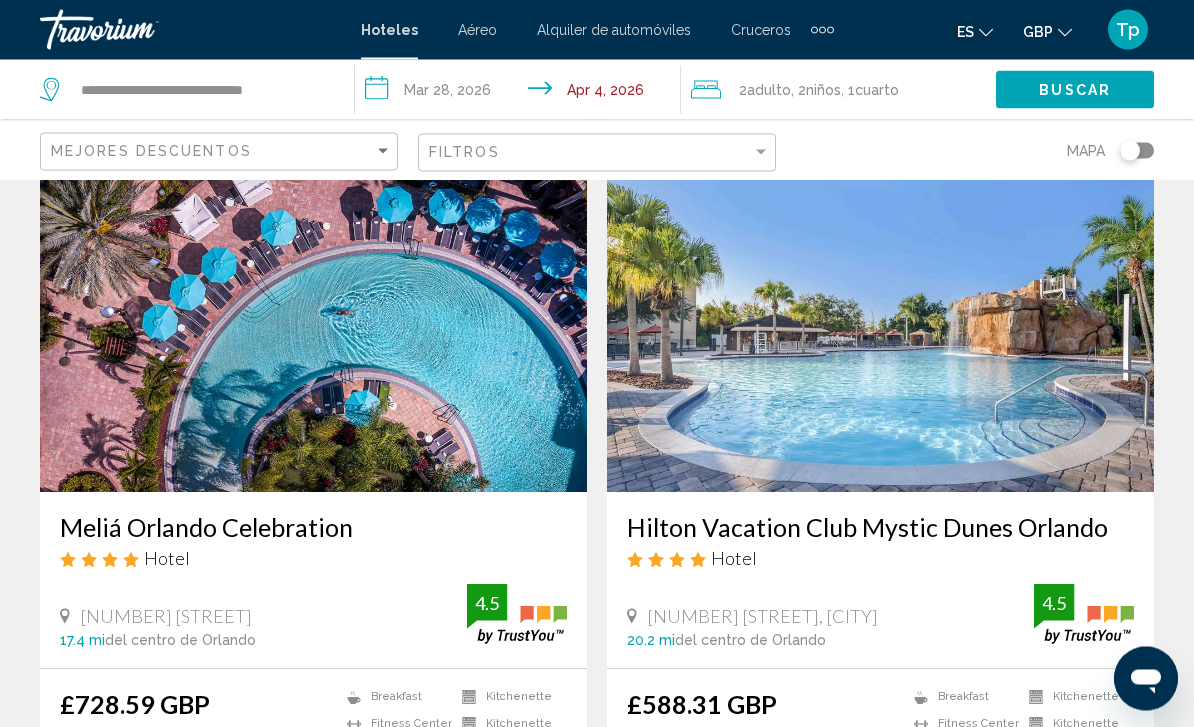 click at bounding box center (313, 333) 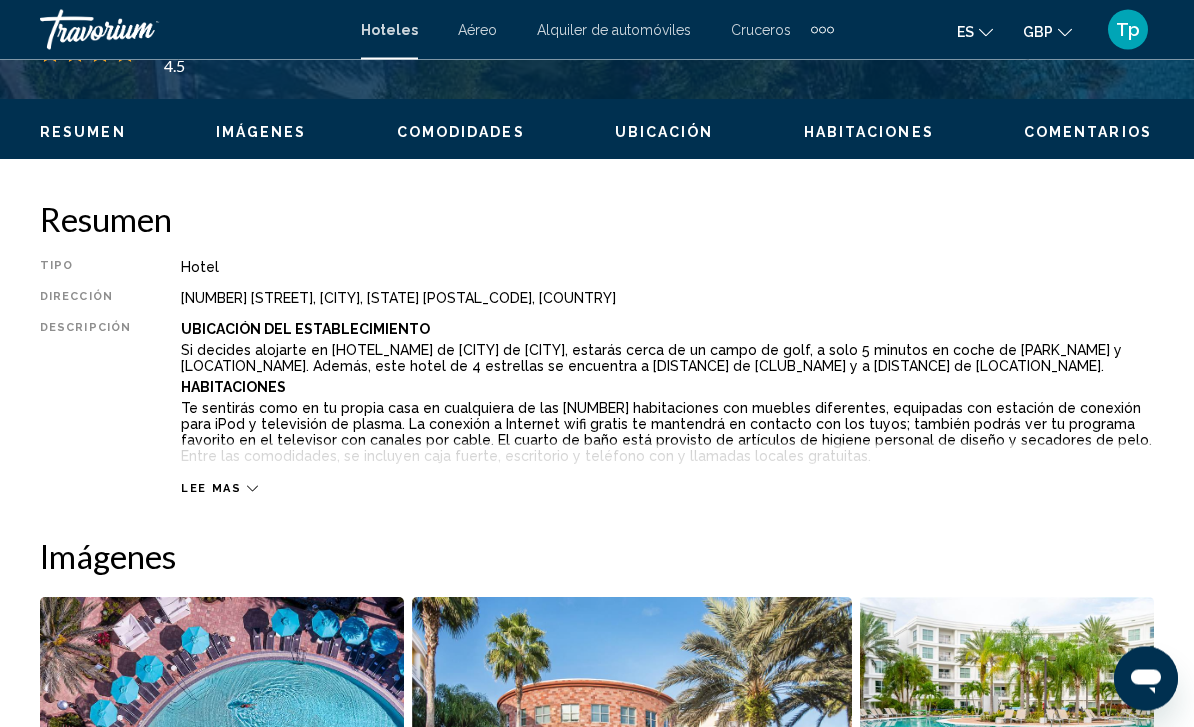 scroll, scrollTop: 915, scrollLeft: 0, axis: vertical 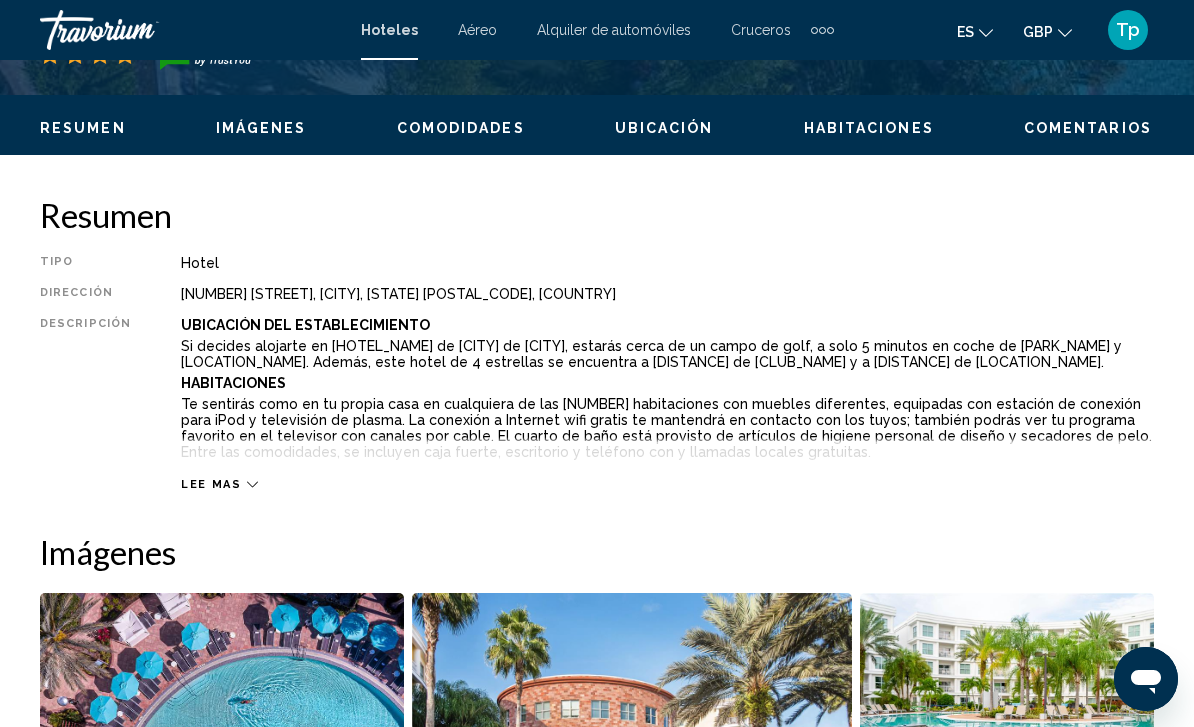 click on "Lee mas" at bounding box center (211, 484) 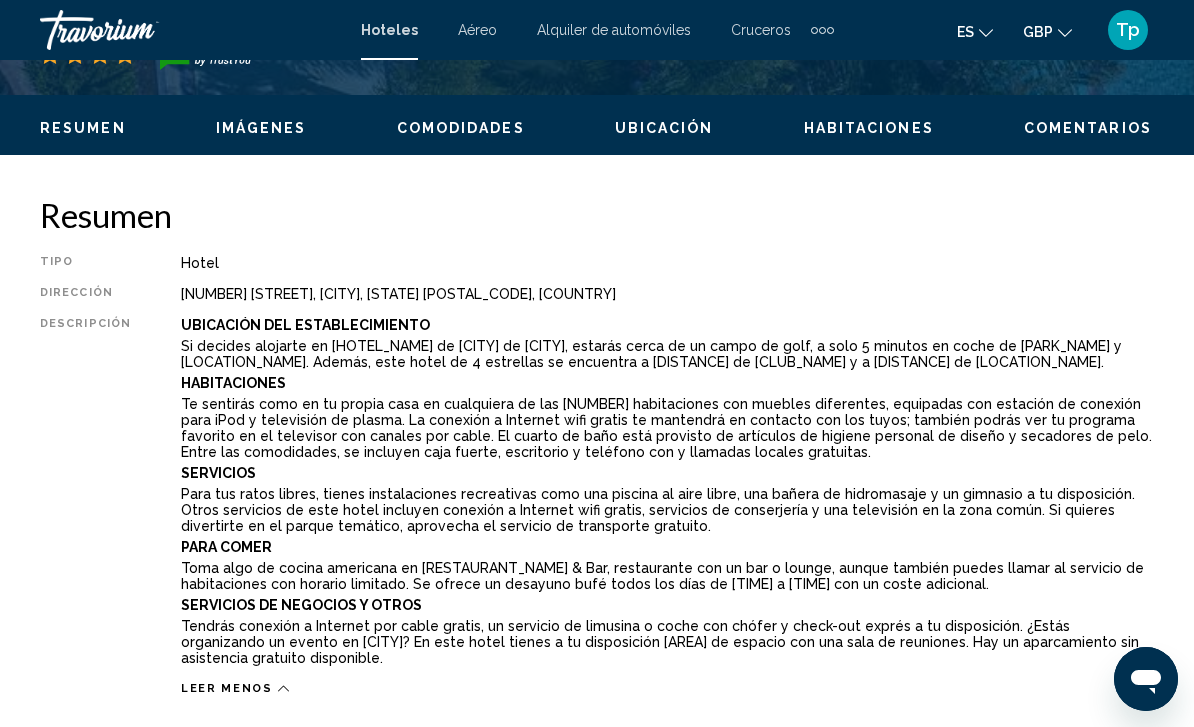 click on "Te sentirás como en tu propia casa en cualquiera de las [NUMBER] habitaciones con muebles diferentes, equipadas con estación de conexión para iPod y televisión de plasma. La conexión a Internet wifi gratis te mantendrá en contacto con los tuyos; también podrás ver tu programa favorito en el televisor con canales por cable. El cuarto de baño está provisto de artículos de higiene personal de diseño y secadores de pelo. Entre las comodidades, se incluyen caja fuerte, escritorio y teléfono con y llamadas locales gratuitas." at bounding box center [667, 428] 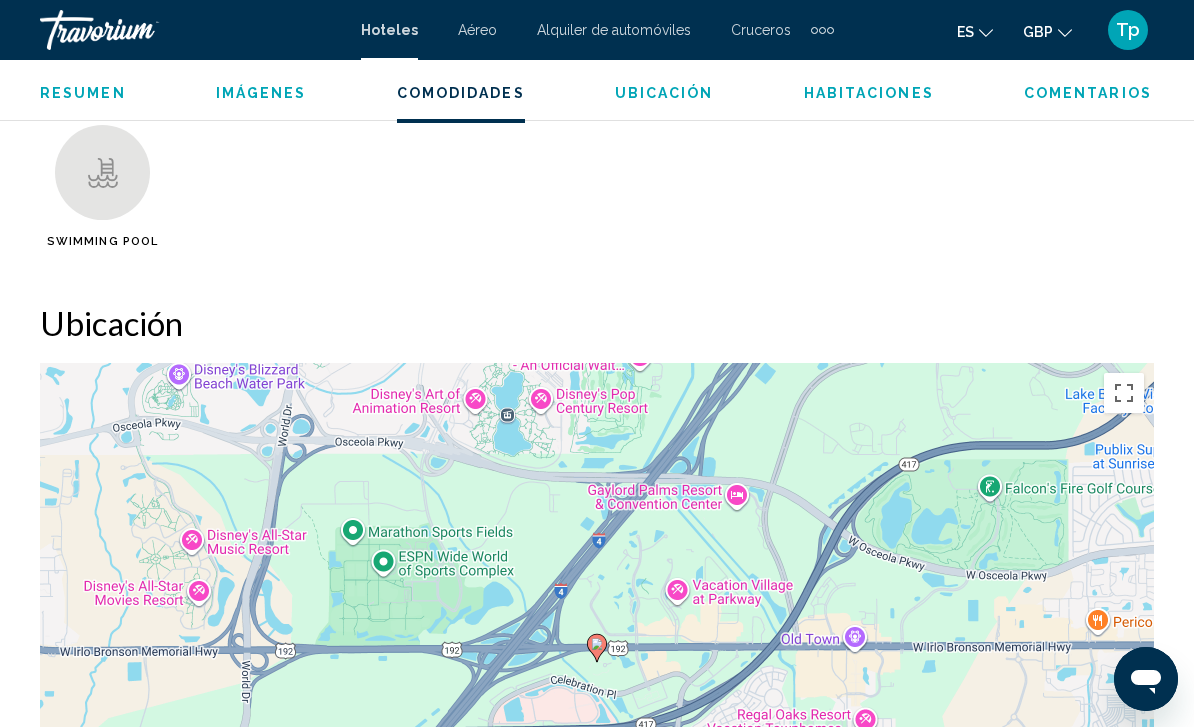 scroll, scrollTop: 2340, scrollLeft: 0, axis: vertical 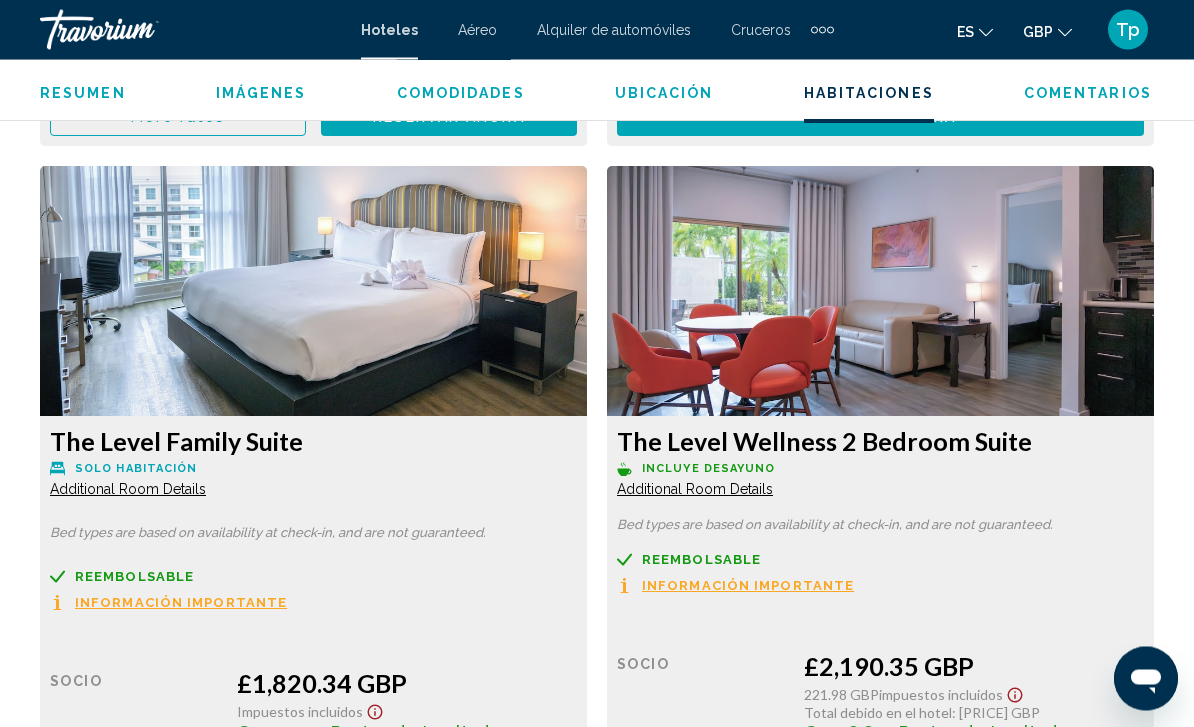 click on "Additional Room Details" at bounding box center (128, -4148) 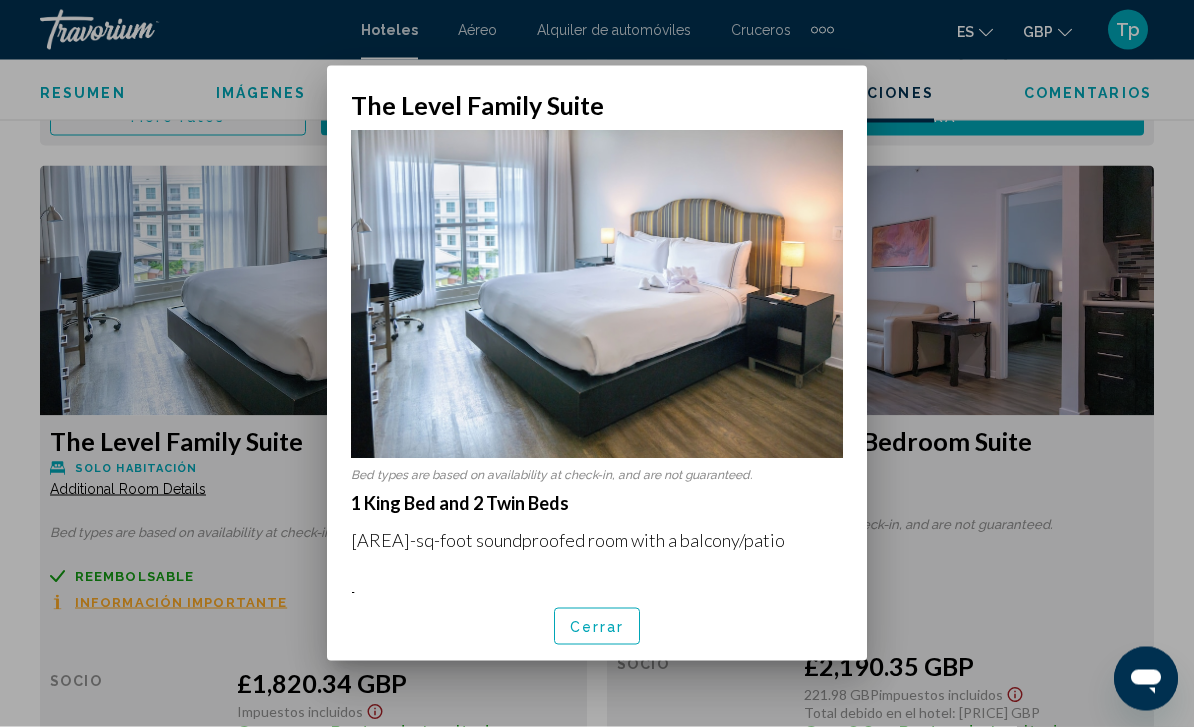 scroll, scrollTop: 0, scrollLeft: 0, axis: both 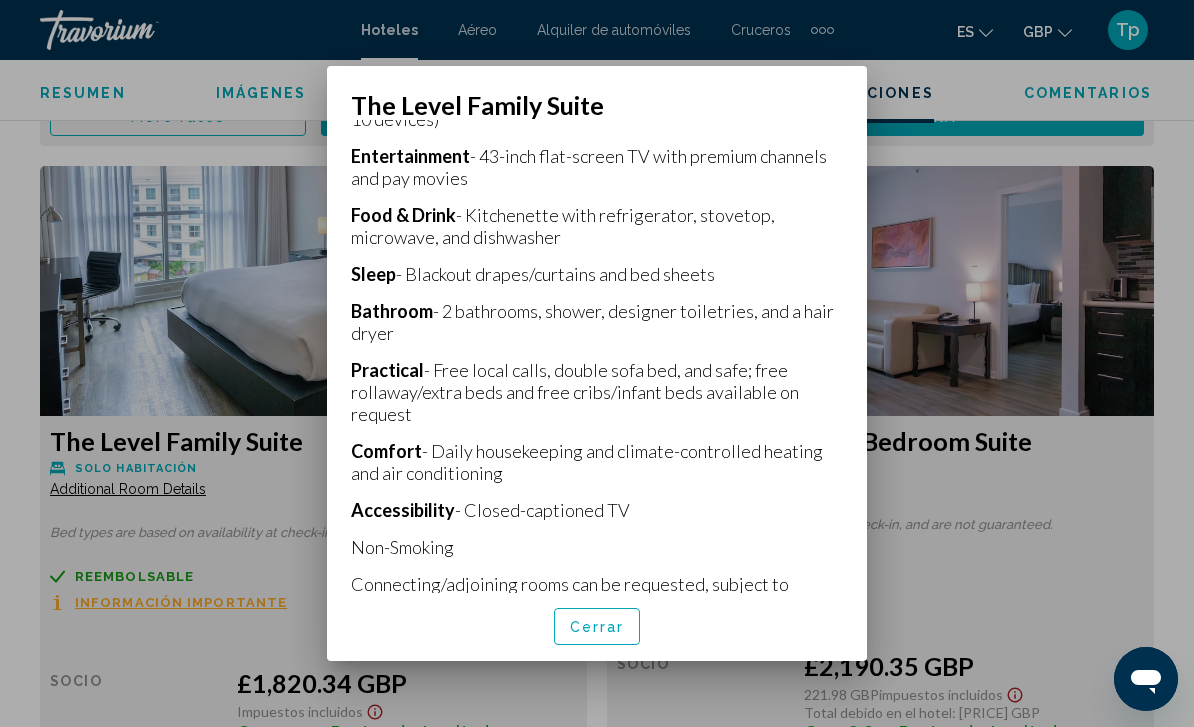 click on "Cerrar" at bounding box center [597, 626] 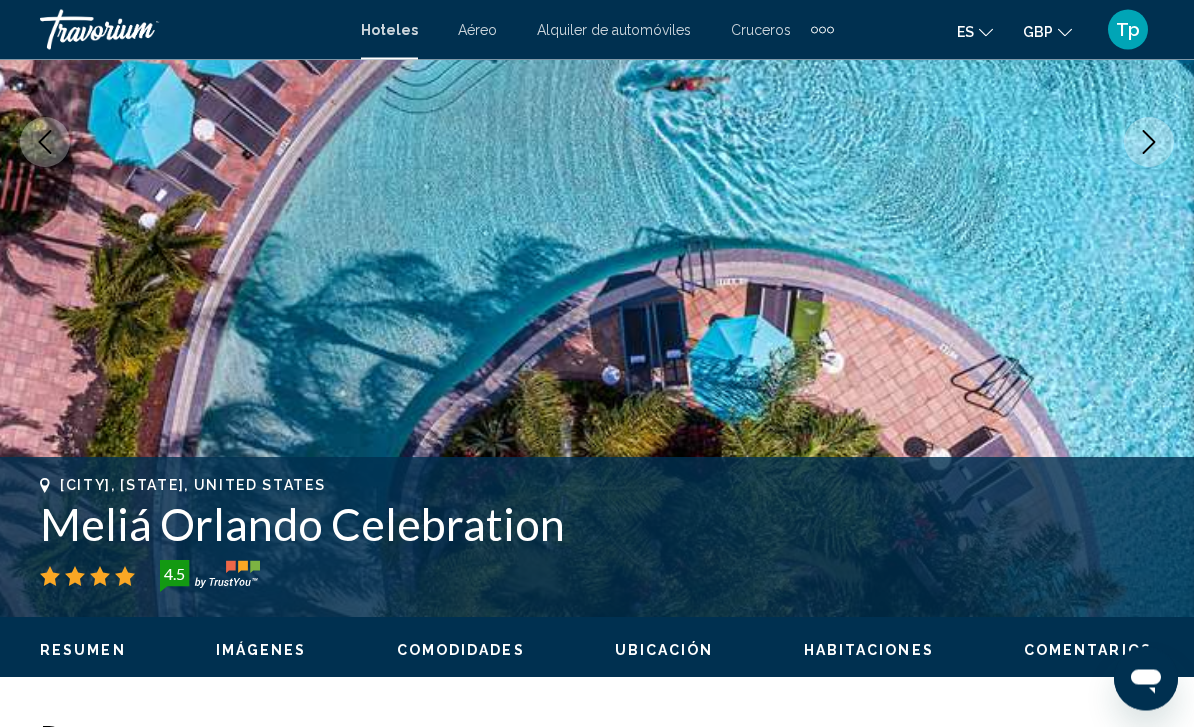 scroll, scrollTop: 0, scrollLeft: 0, axis: both 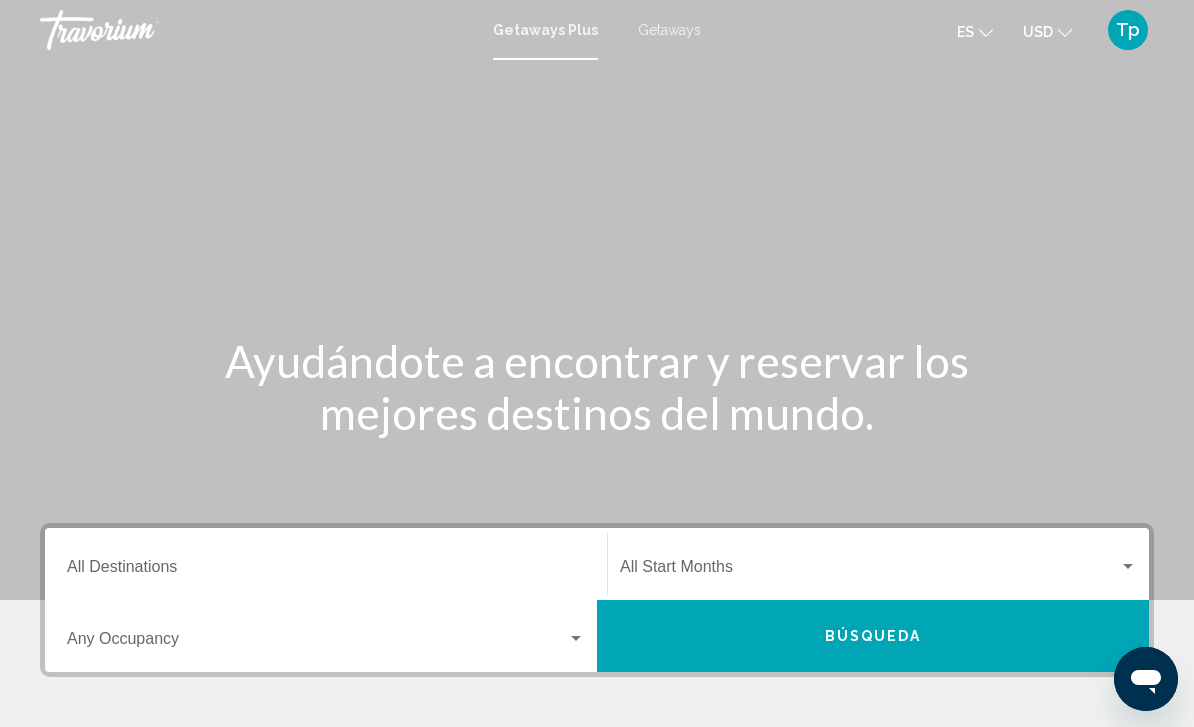 click on "Destination All Destinations" at bounding box center [326, 571] 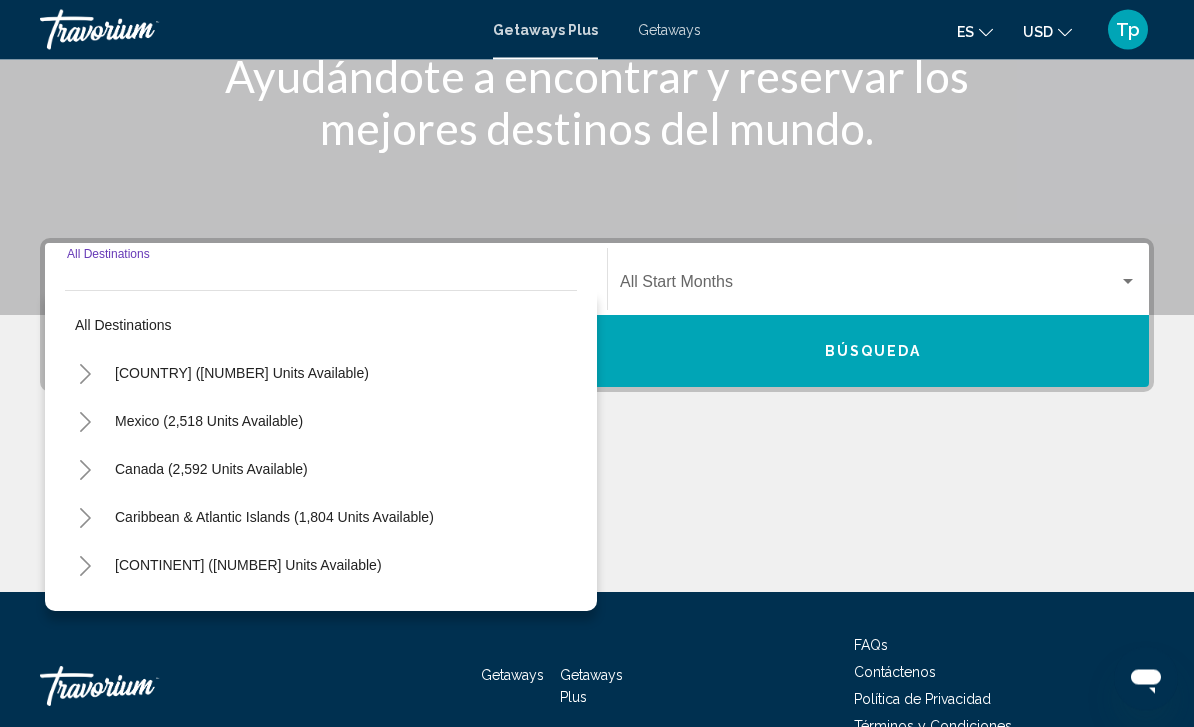scroll, scrollTop: 395, scrollLeft: 0, axis: vertical 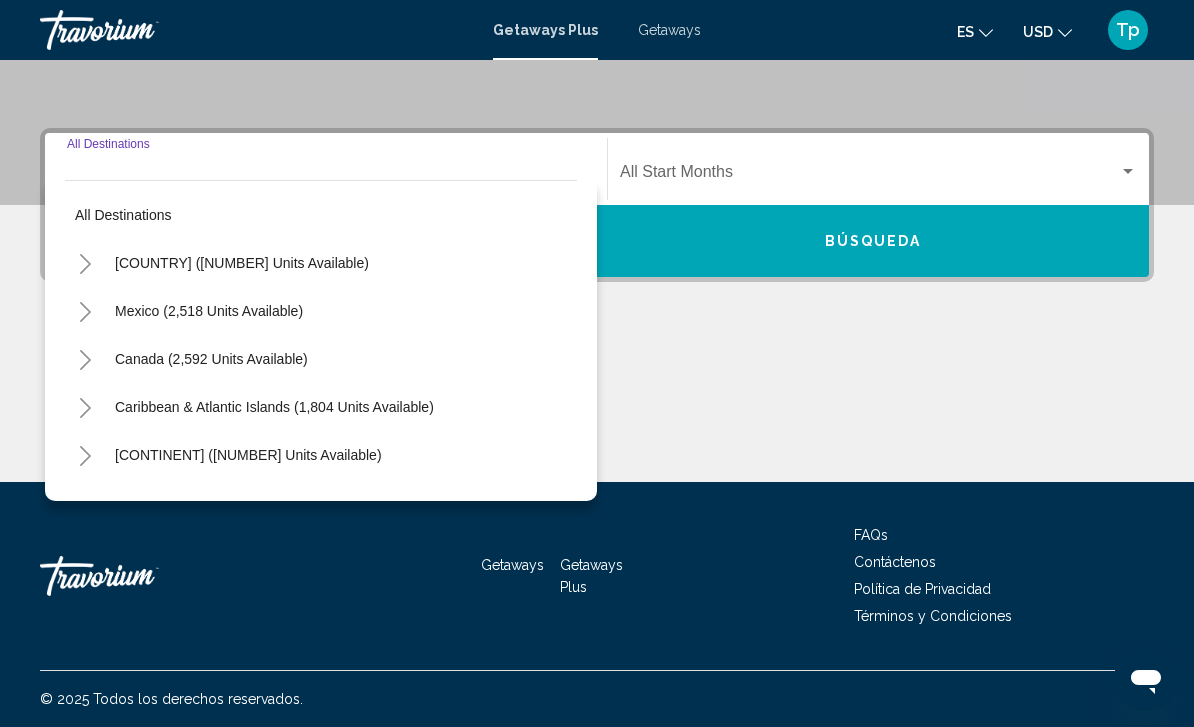 click 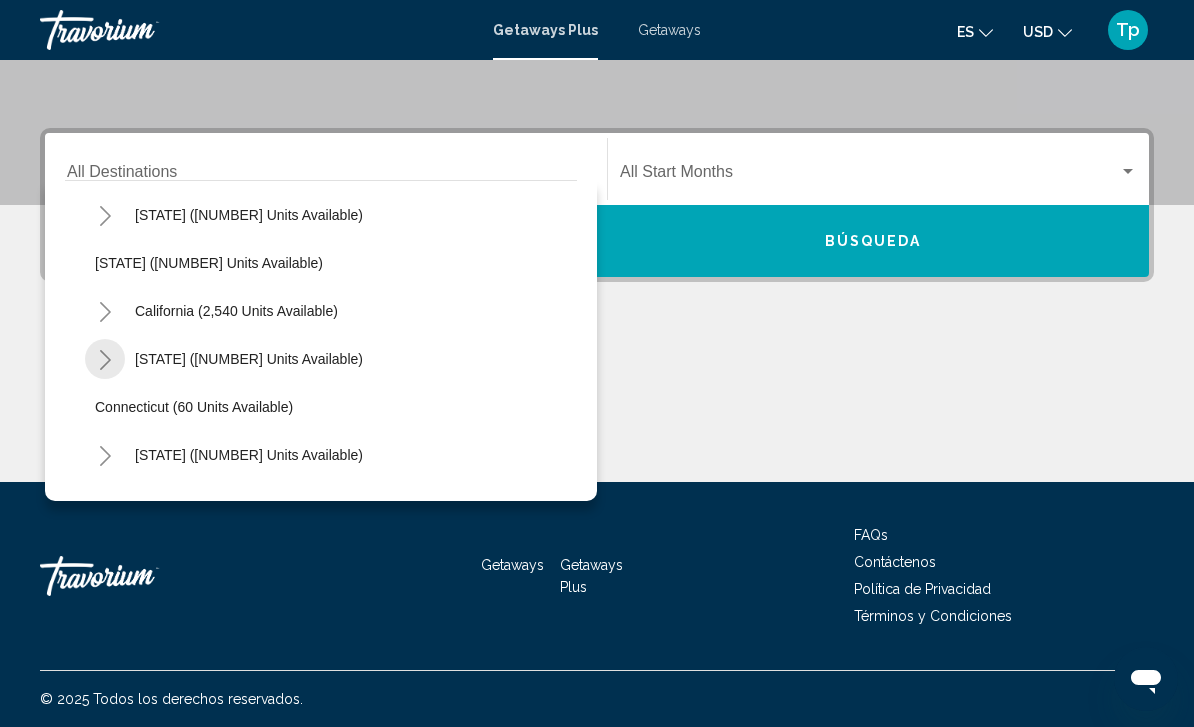scroll, scrollTop: 104, scrollLeft: 0, axis: vertical 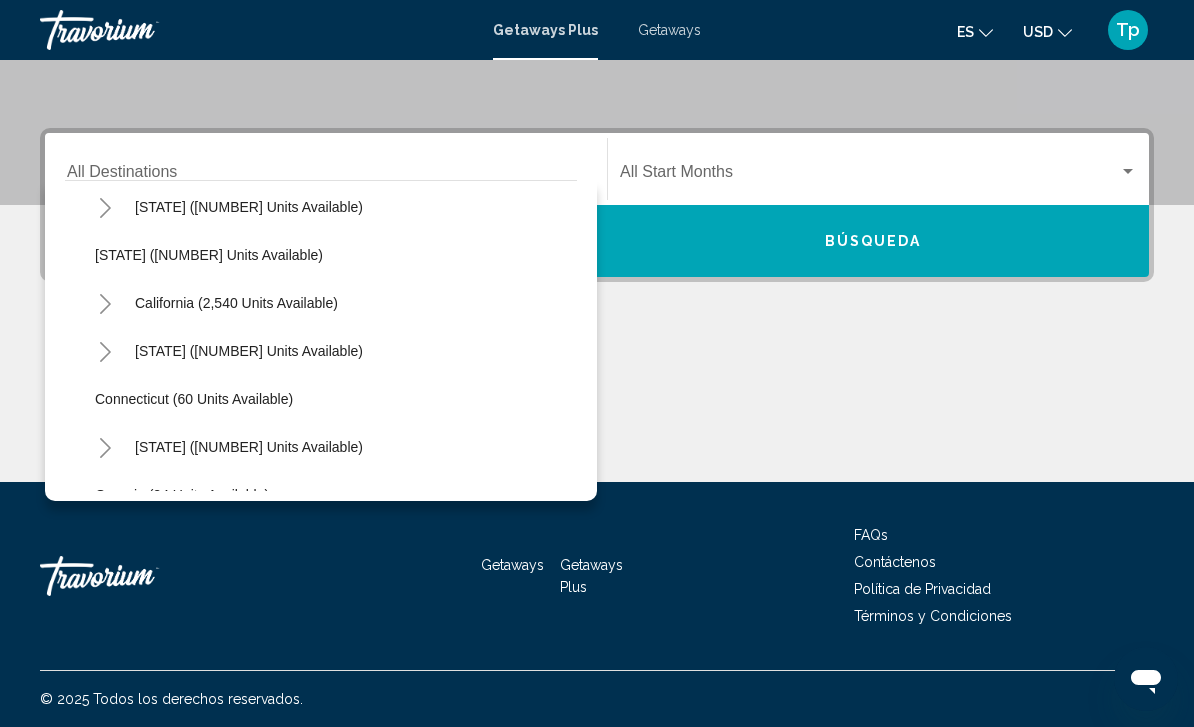 click 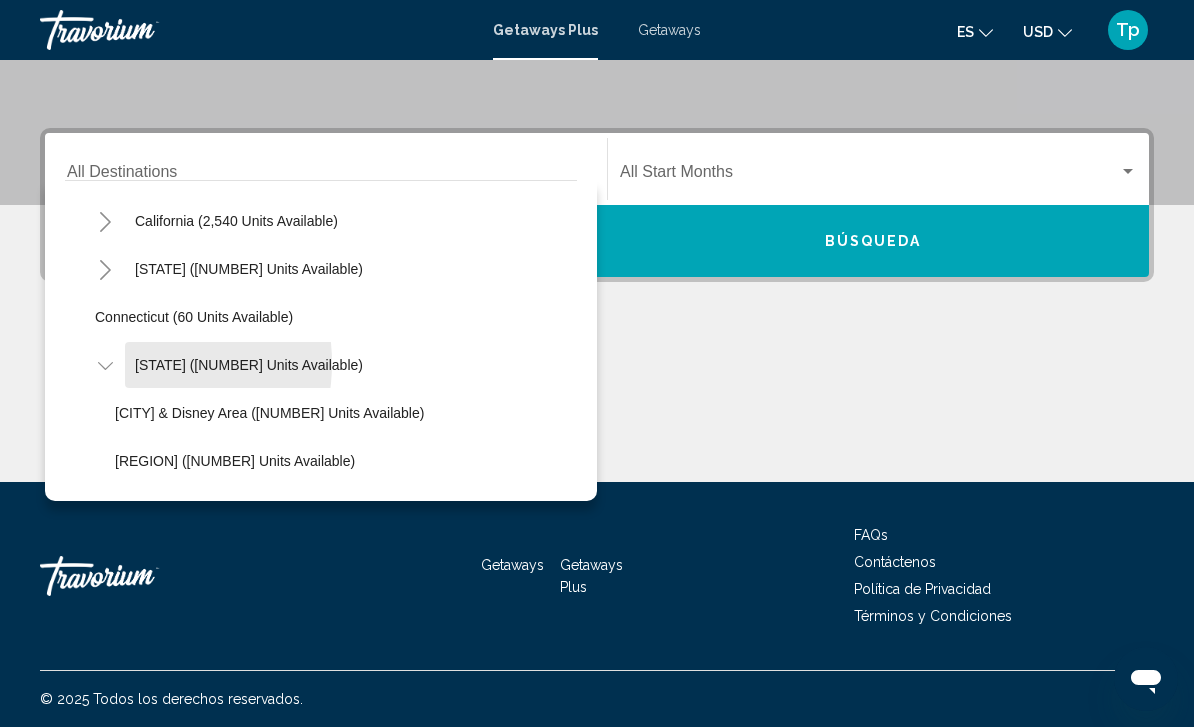 scroll, scrollTop: 187, scrollLeft: 0, axis: vertical 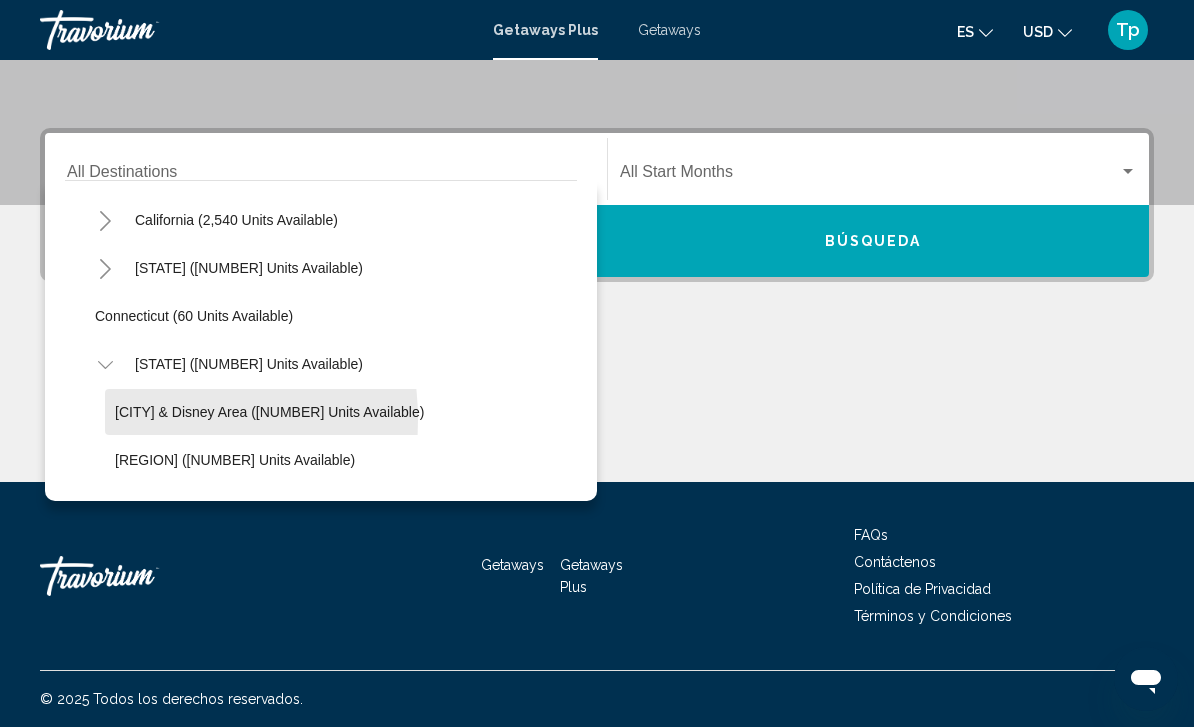 click on "Orlando & Disney Area (10,773 units available)" 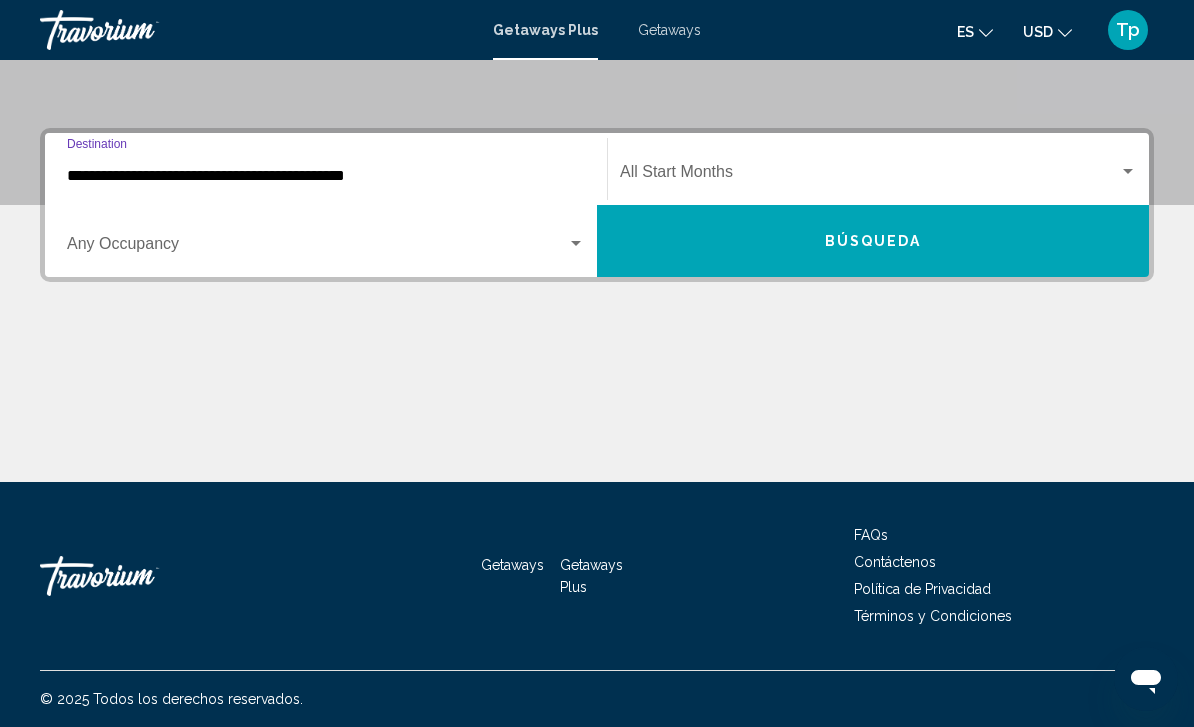 click on "Occupancy Any Occupancy" at bounding box center (326, 241) 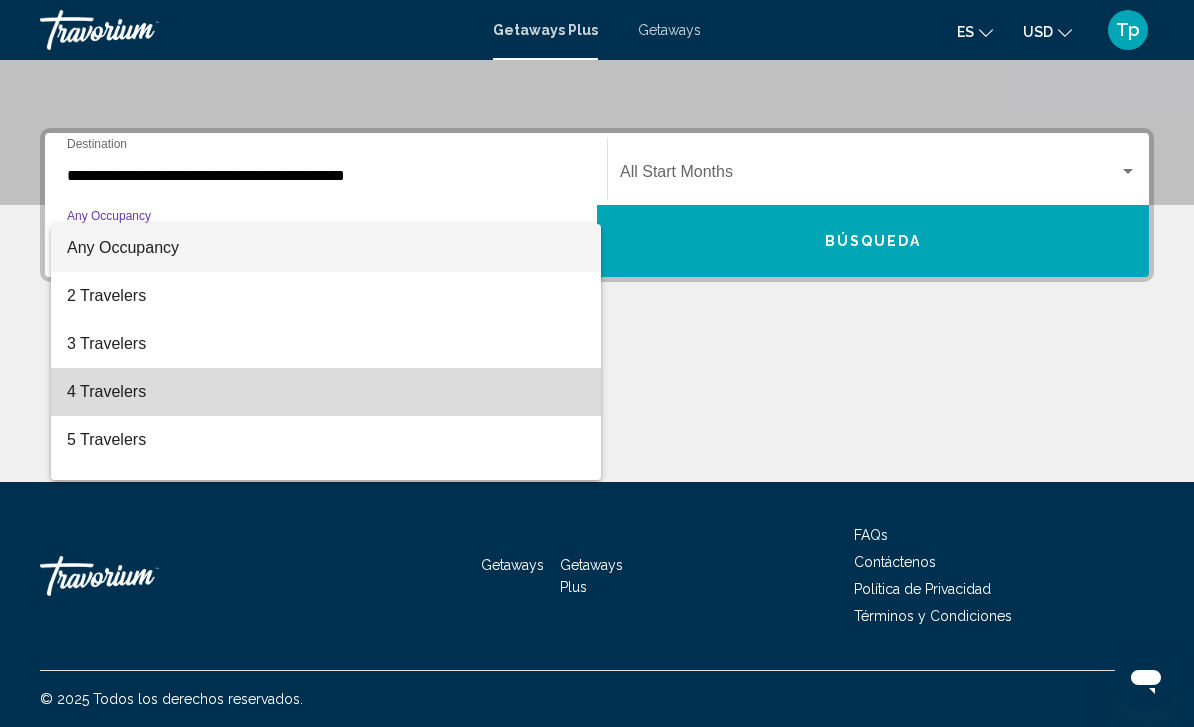 click on "4 Travelers" at bounding box center [326, 392] 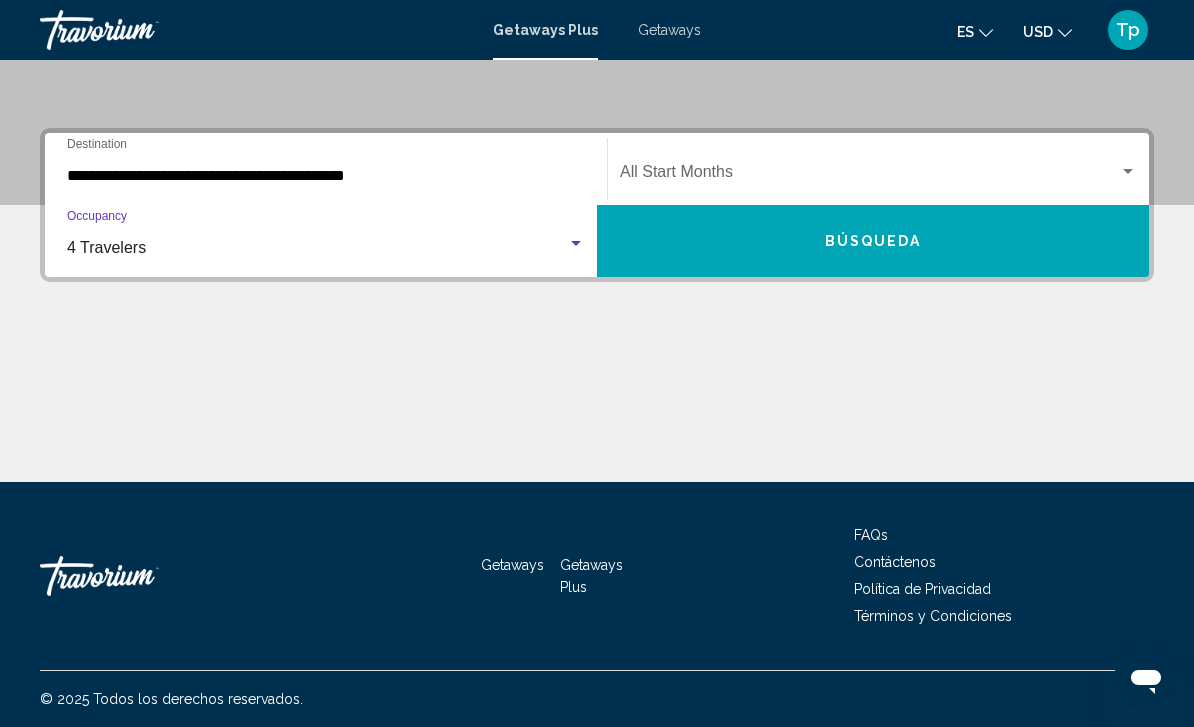 click at bounding box center (869, 176) 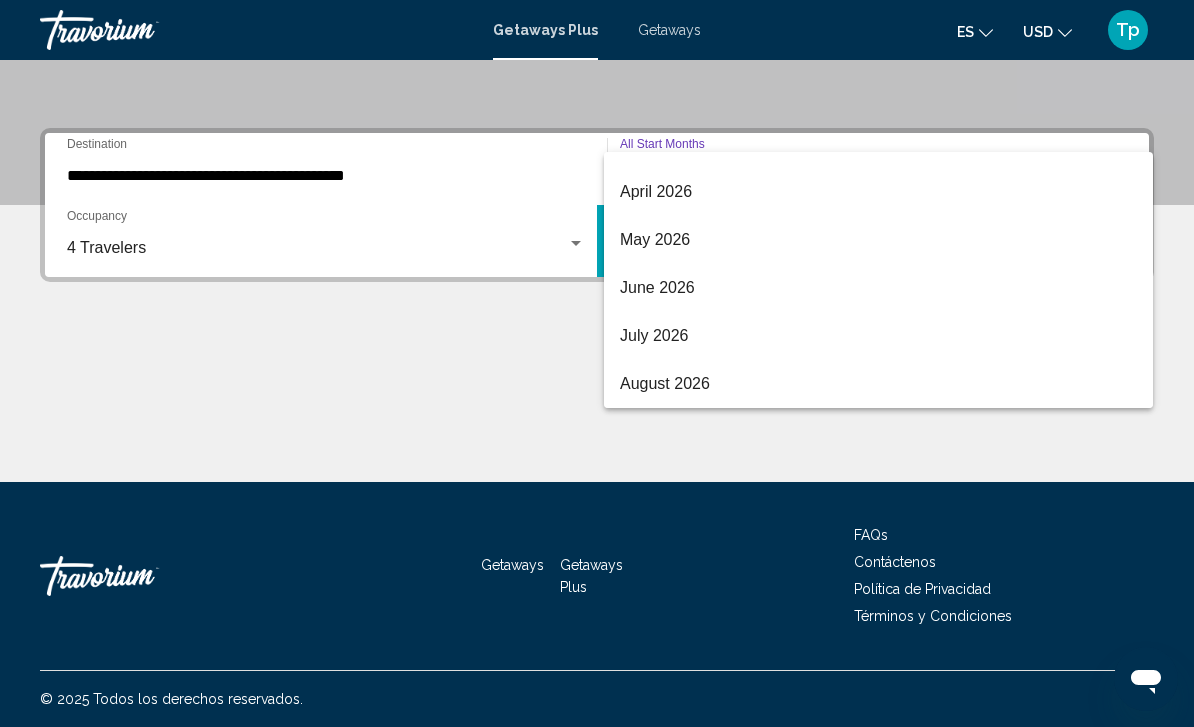 scroll, scrollTop: 416, scrollLeft: 0, axis: vertical 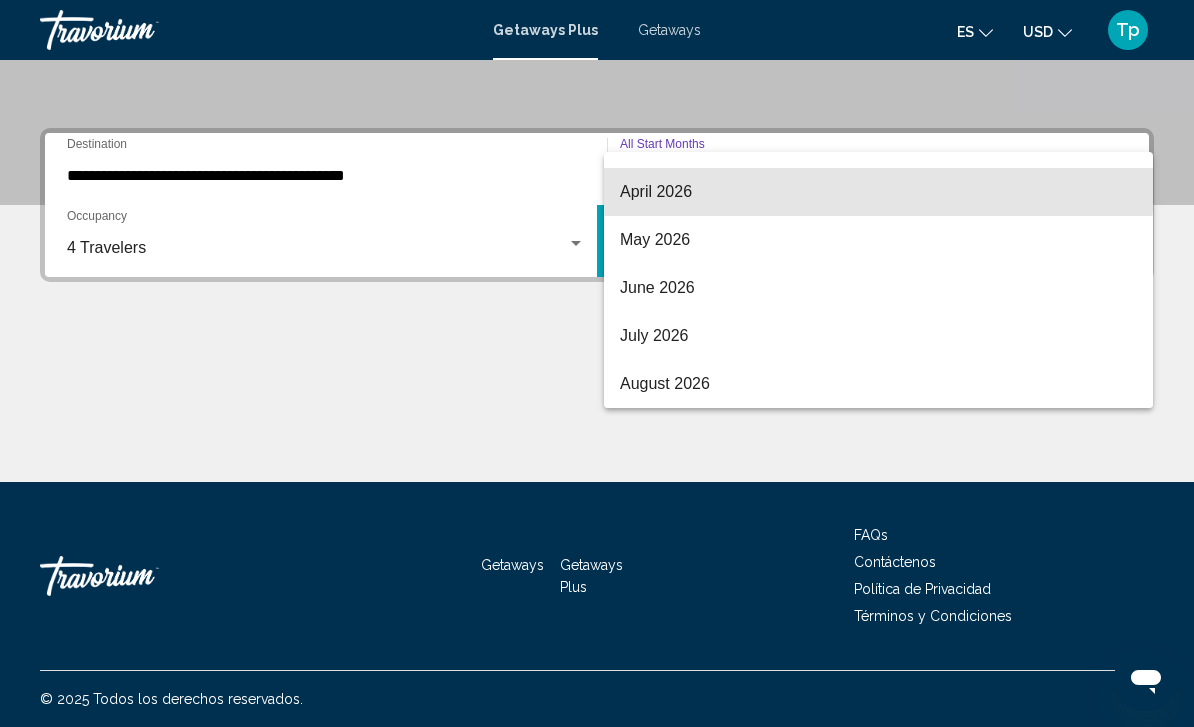 click on "April 2026" at bounding box center [878, 192] 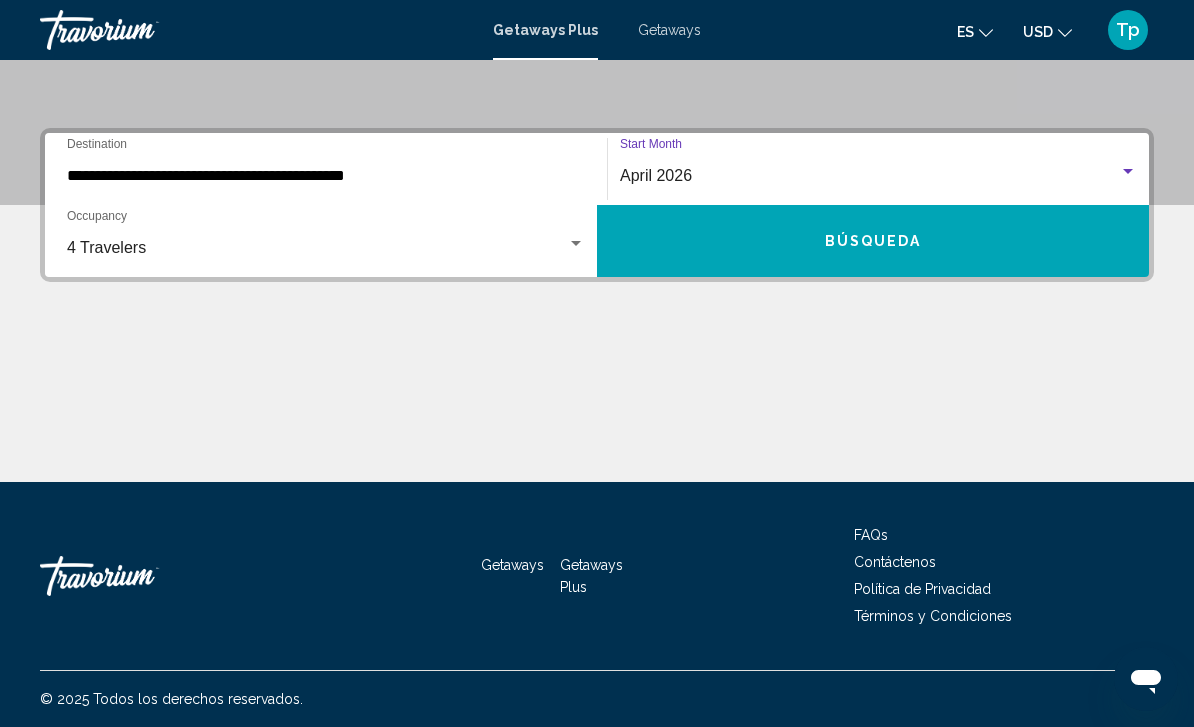 click on "Búsqueda" at bounding box center (873, 241) 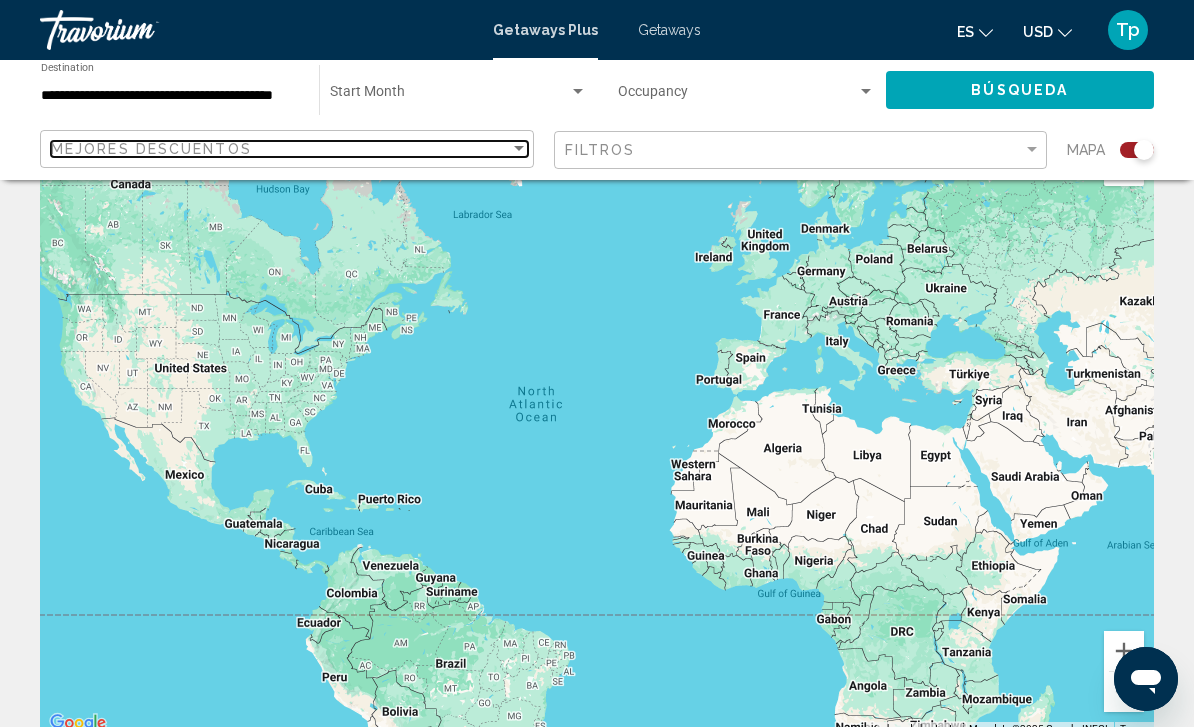 click on "Mejores descuentos" at bounding box center (151, 149) 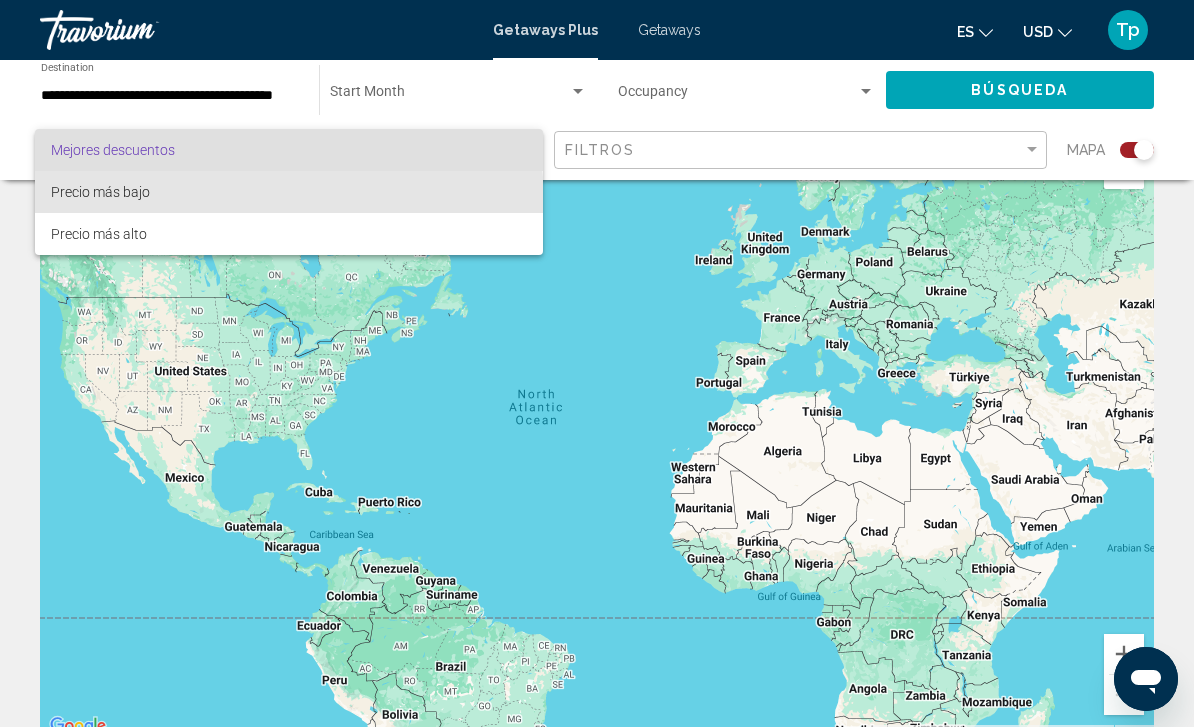 scroll, scrollTop: 60, scrollLeft: 0, axis: vertical 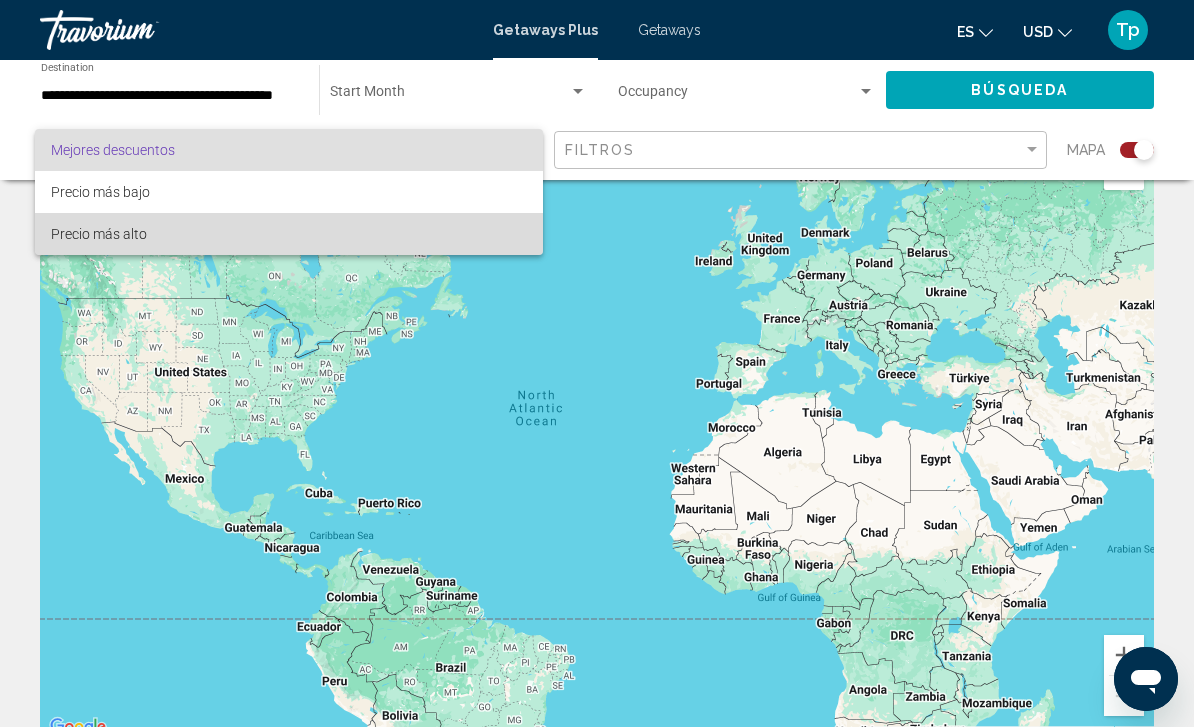 click on "Precio más alto" at bounding box center (99, 234) 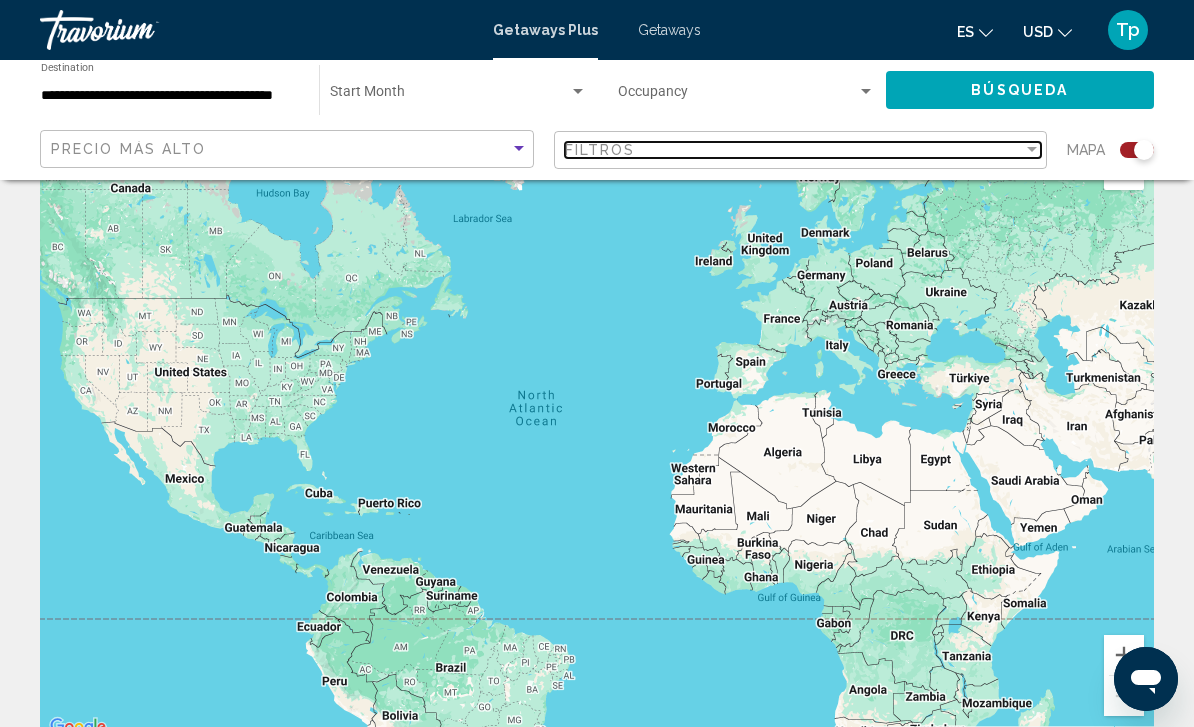 click on "Filtros" at bounding box center (600, 150) 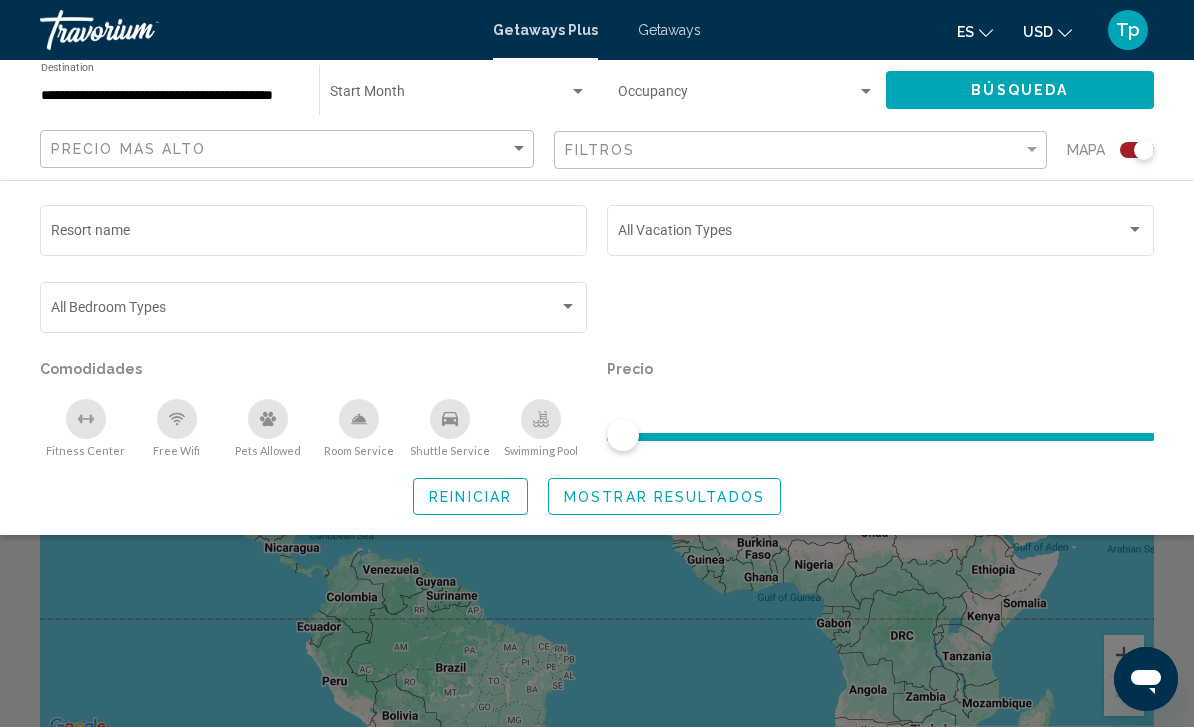 click at bounding box center [872, 234] 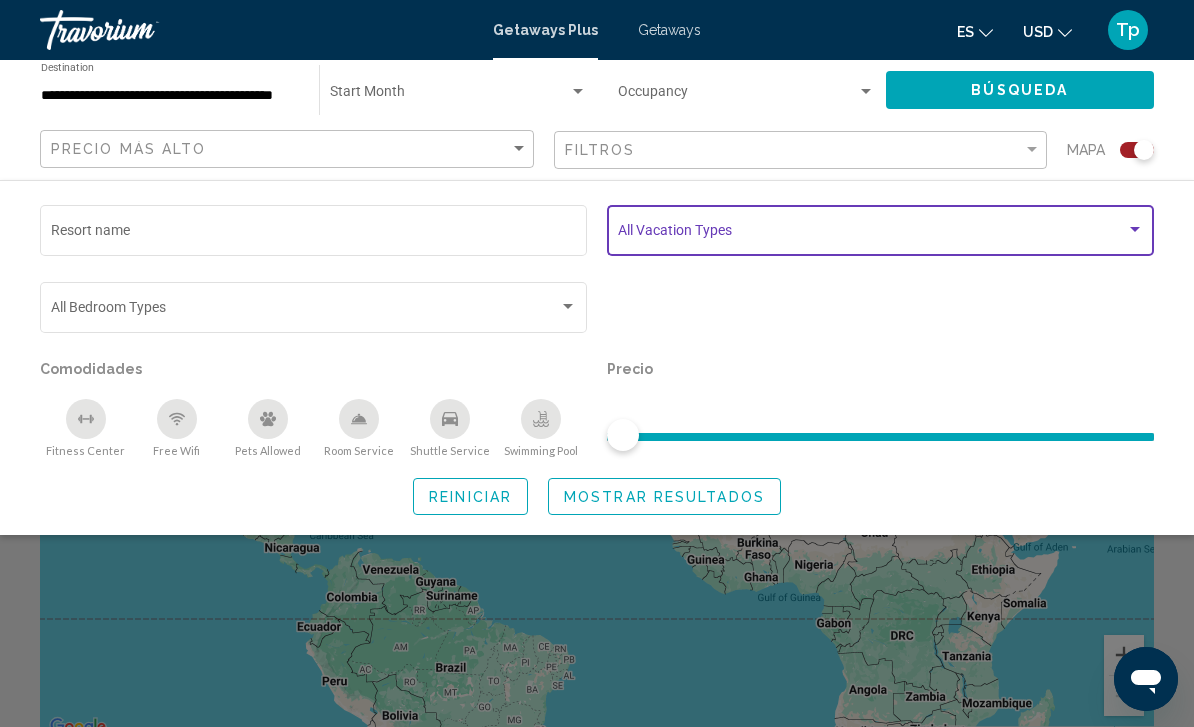 click on "Vacation Types All Vacation Types" 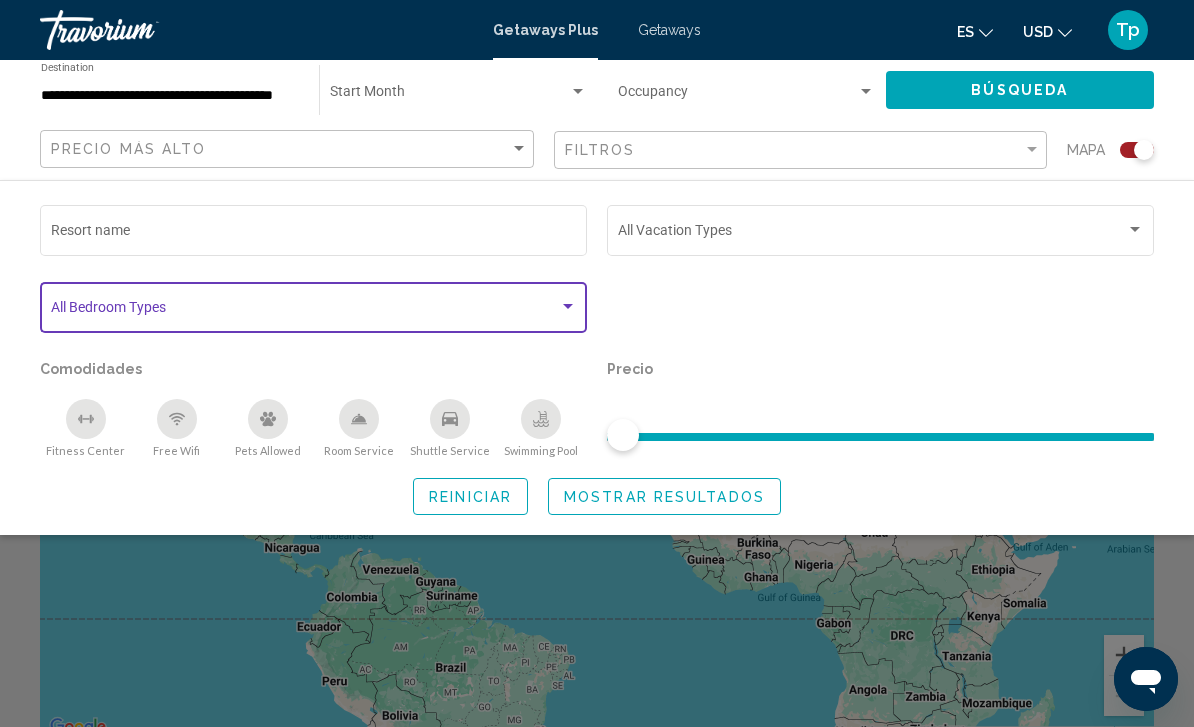 click on "Swimming Pool" 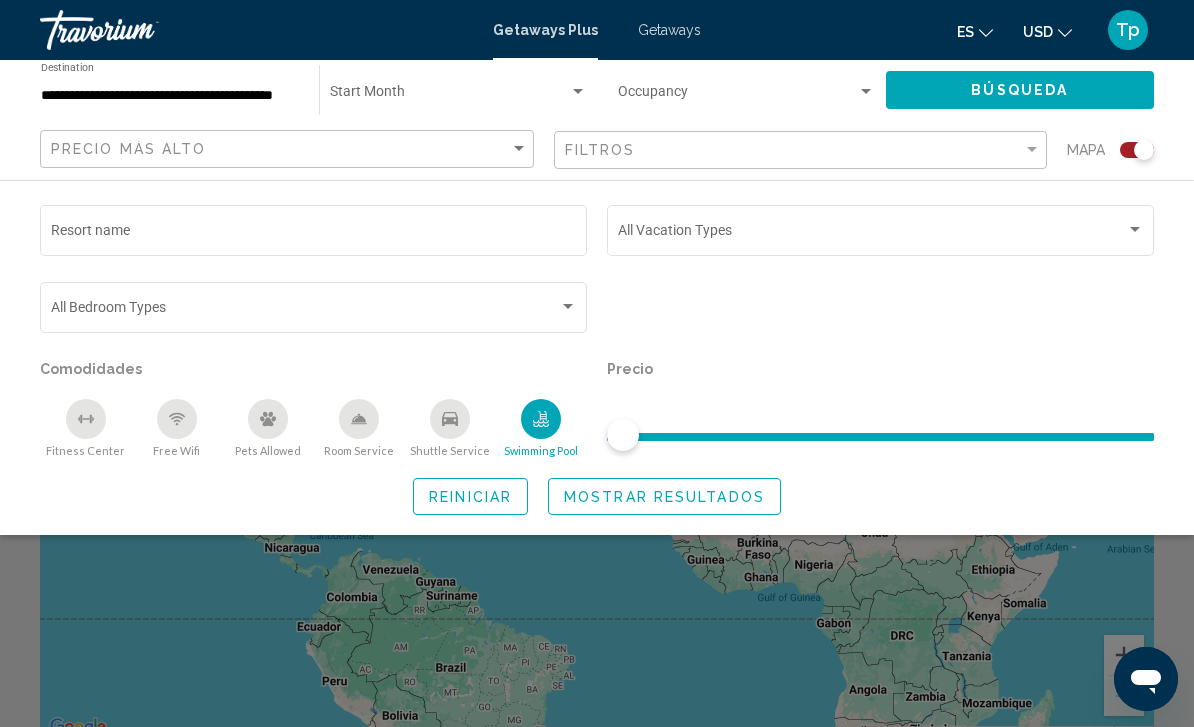 click on "Shuttle Service" 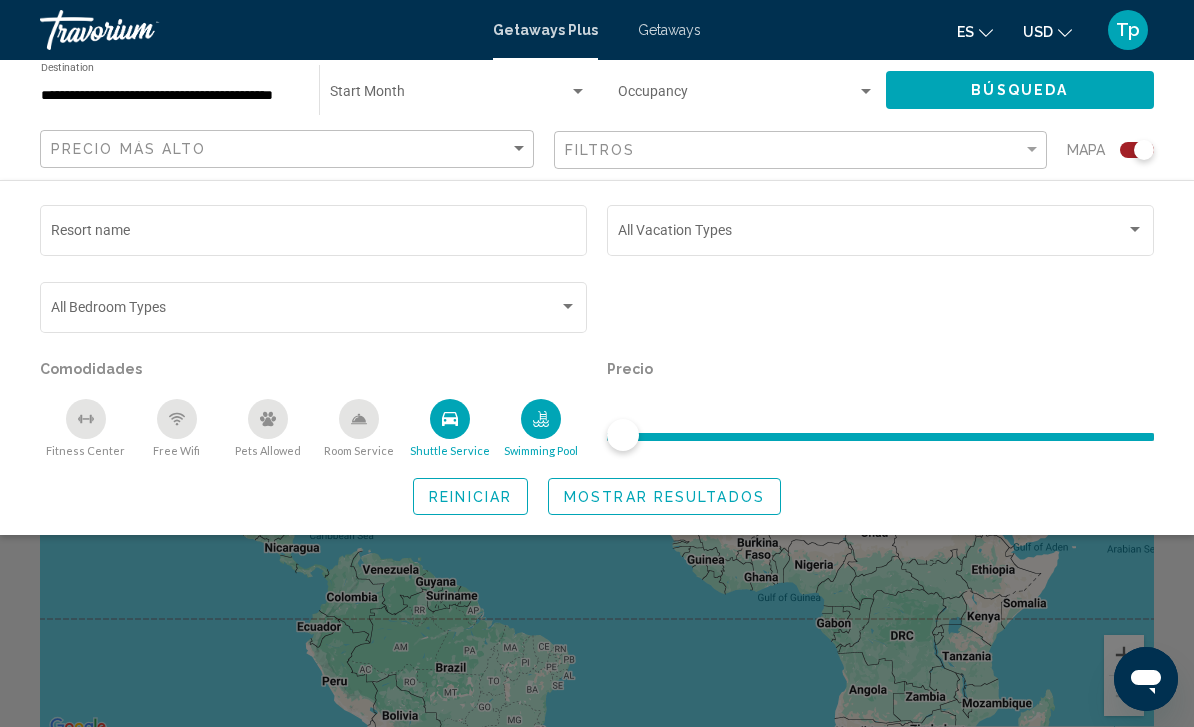 click 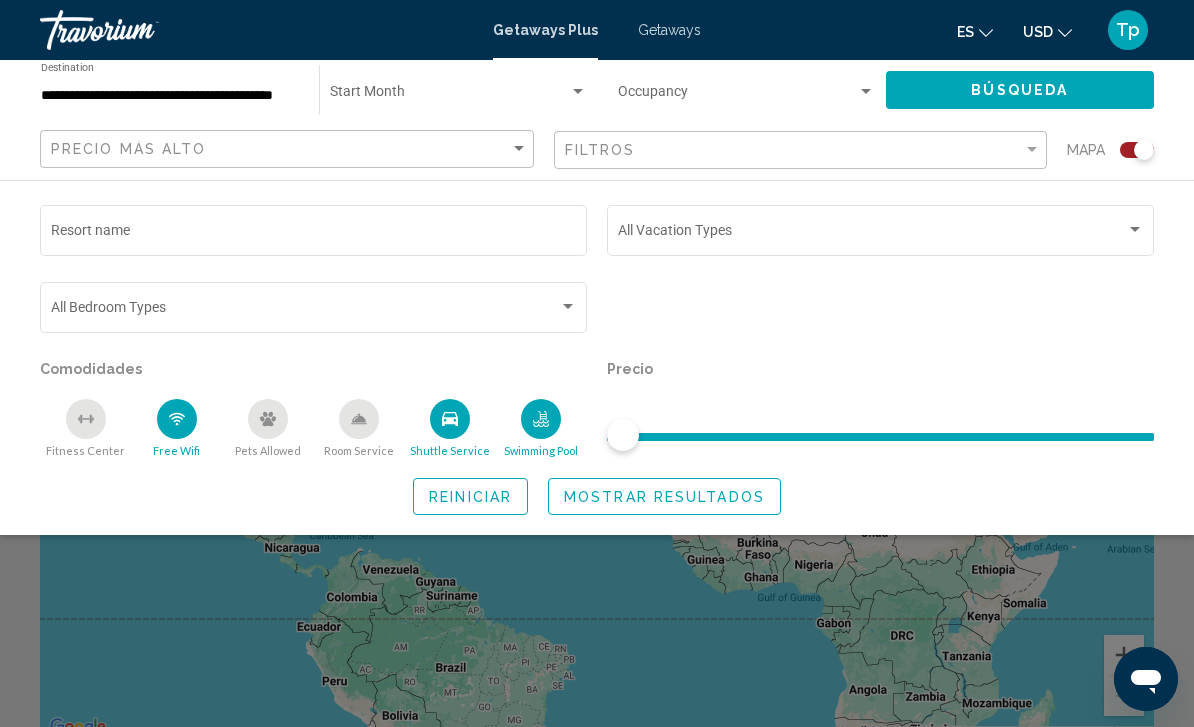 click 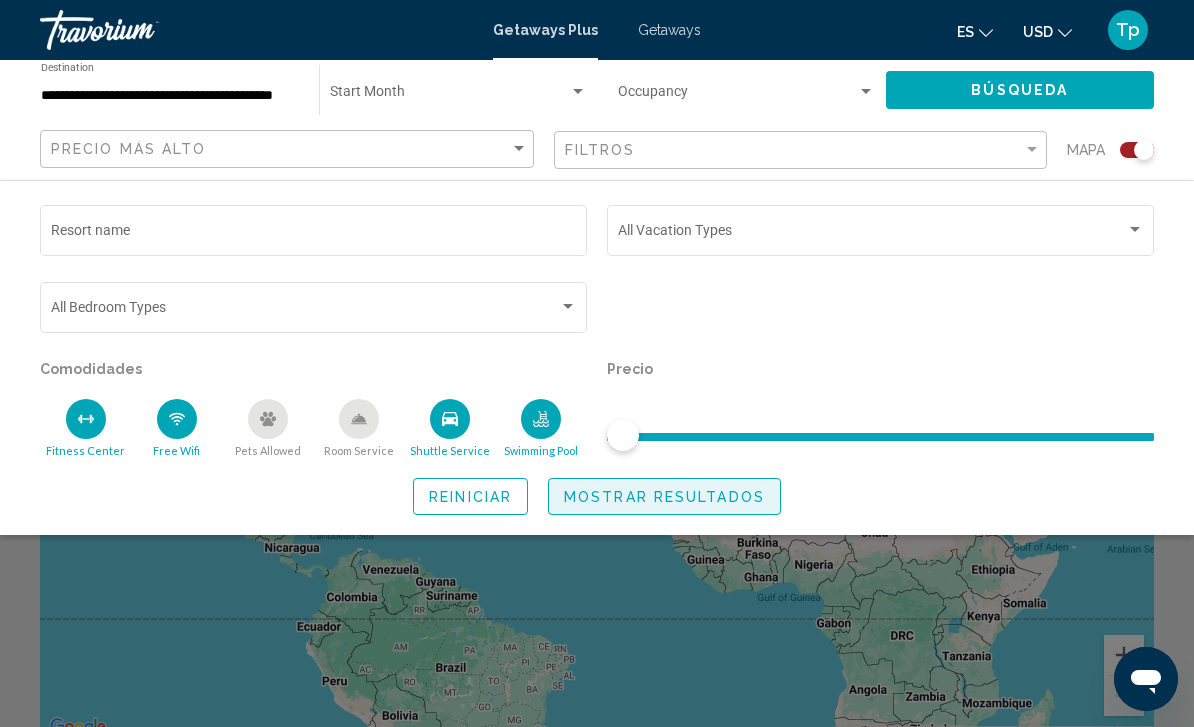 click on "Mostrar resultados" 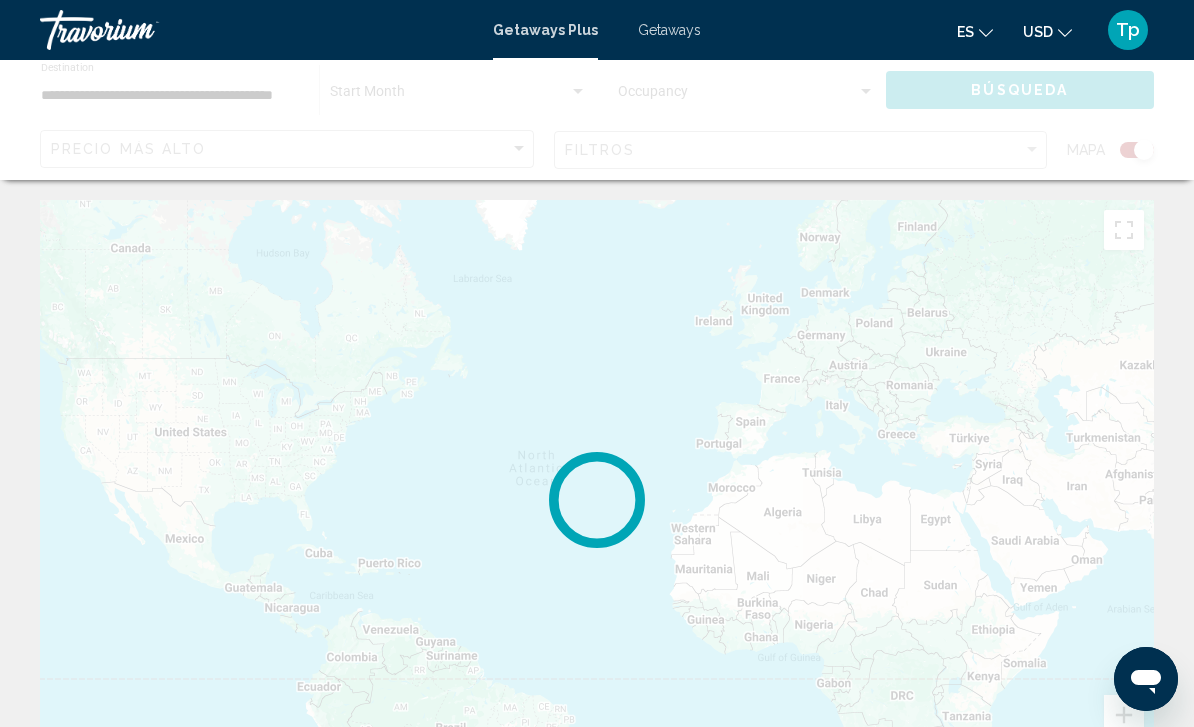 click at bounding box center (597, 500) 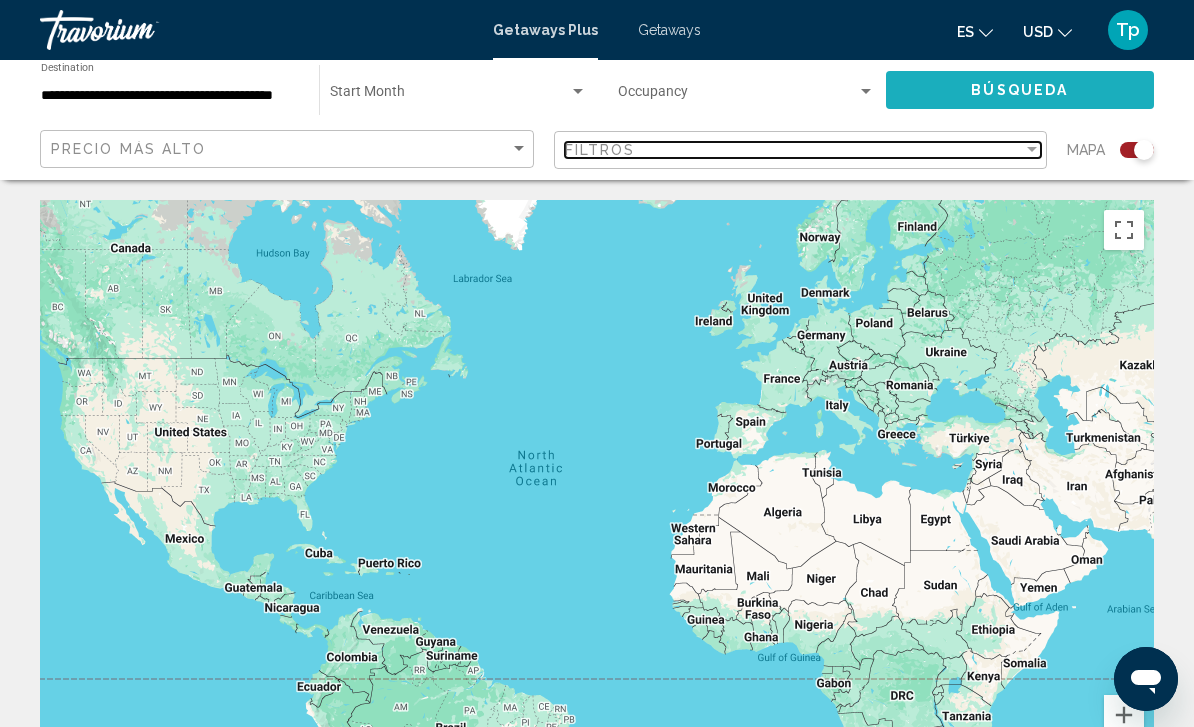 click on "Filtros" at bounding box center (794, 150) 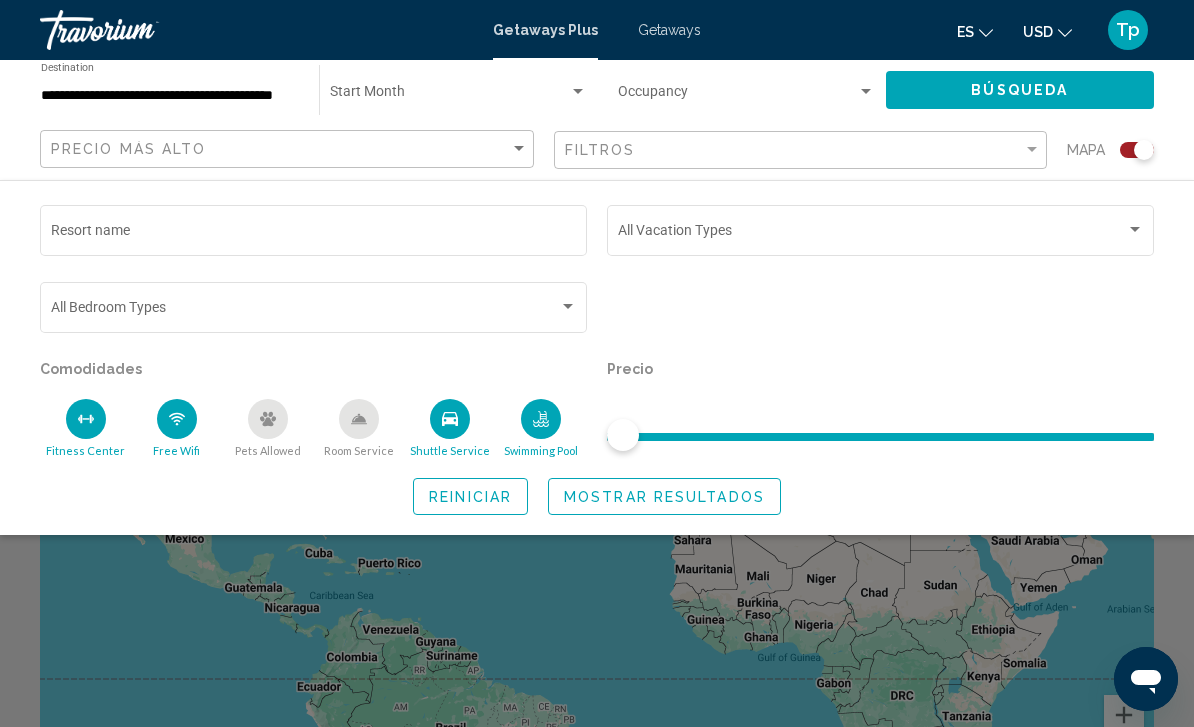 click on "Vacation Types All Vacation Types" 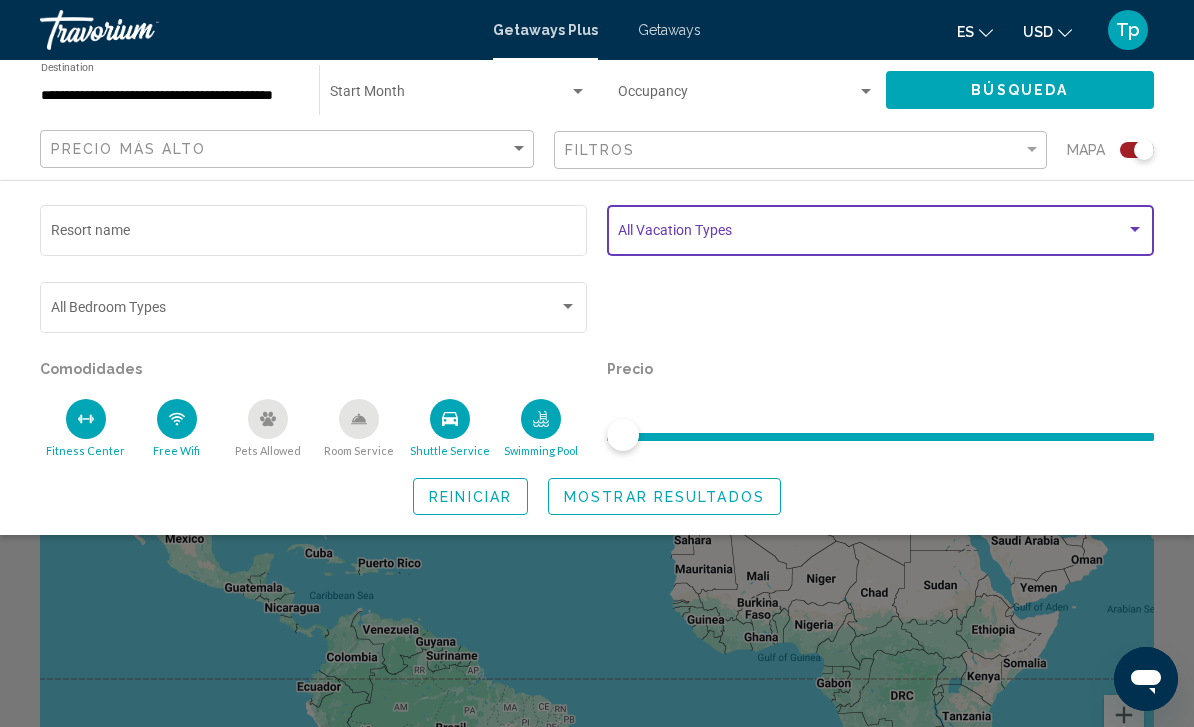 click at bounding box center [1135, 230] 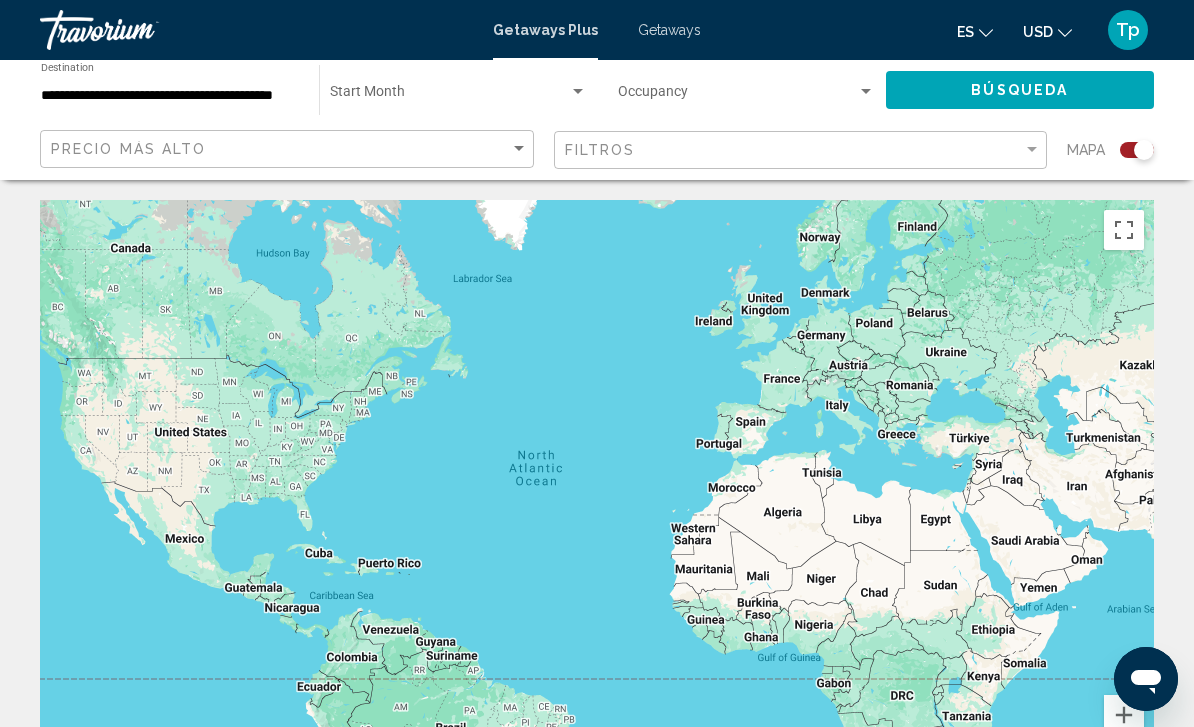 click at bounding box center [597, 500] 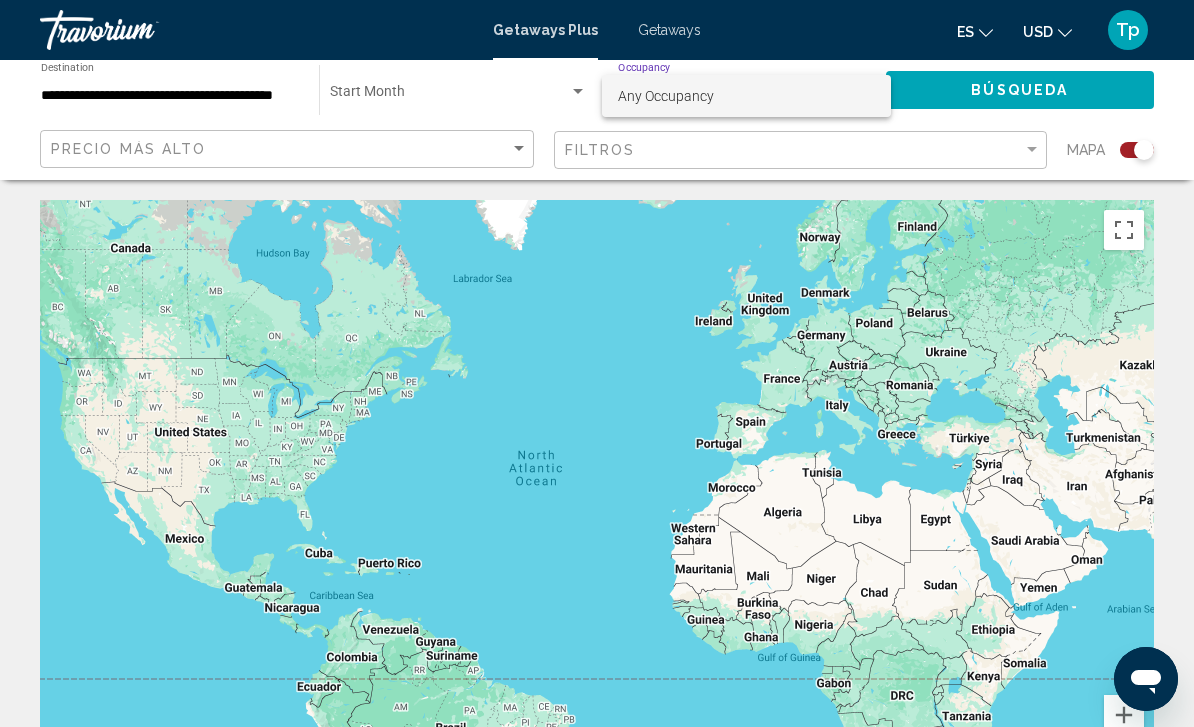 click on "Any Occupancy" at bounding box center [666, 96] 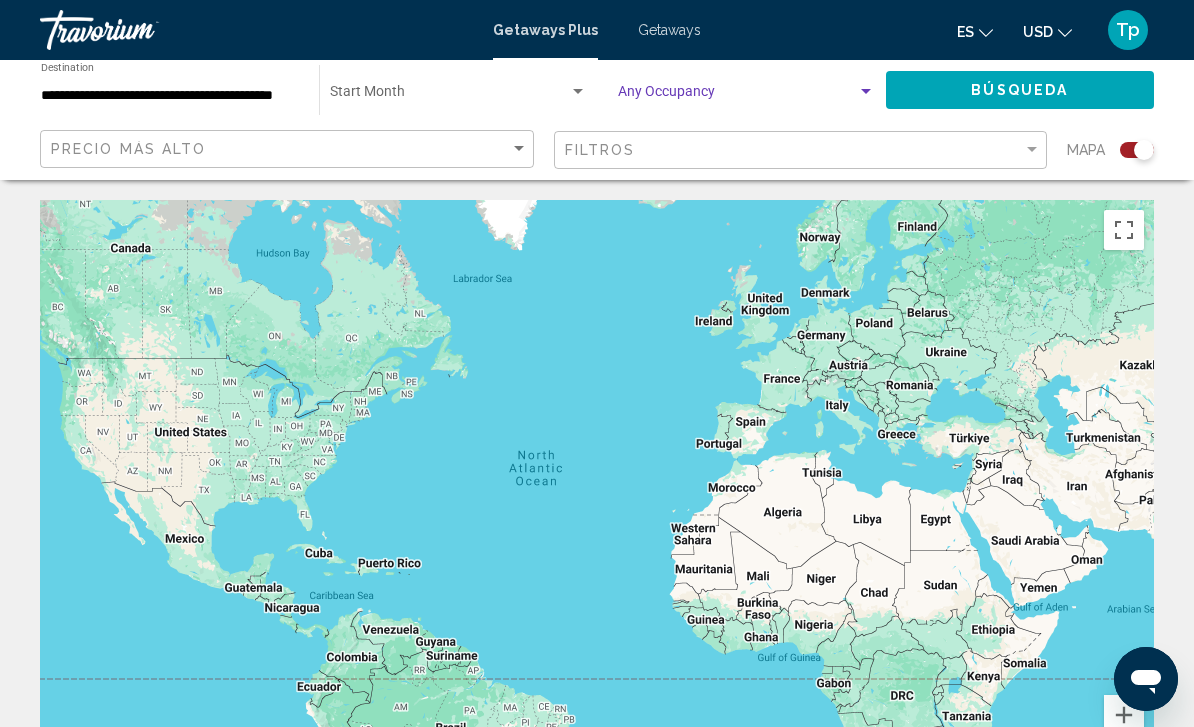 click on "Occupancy Any Occupancy" 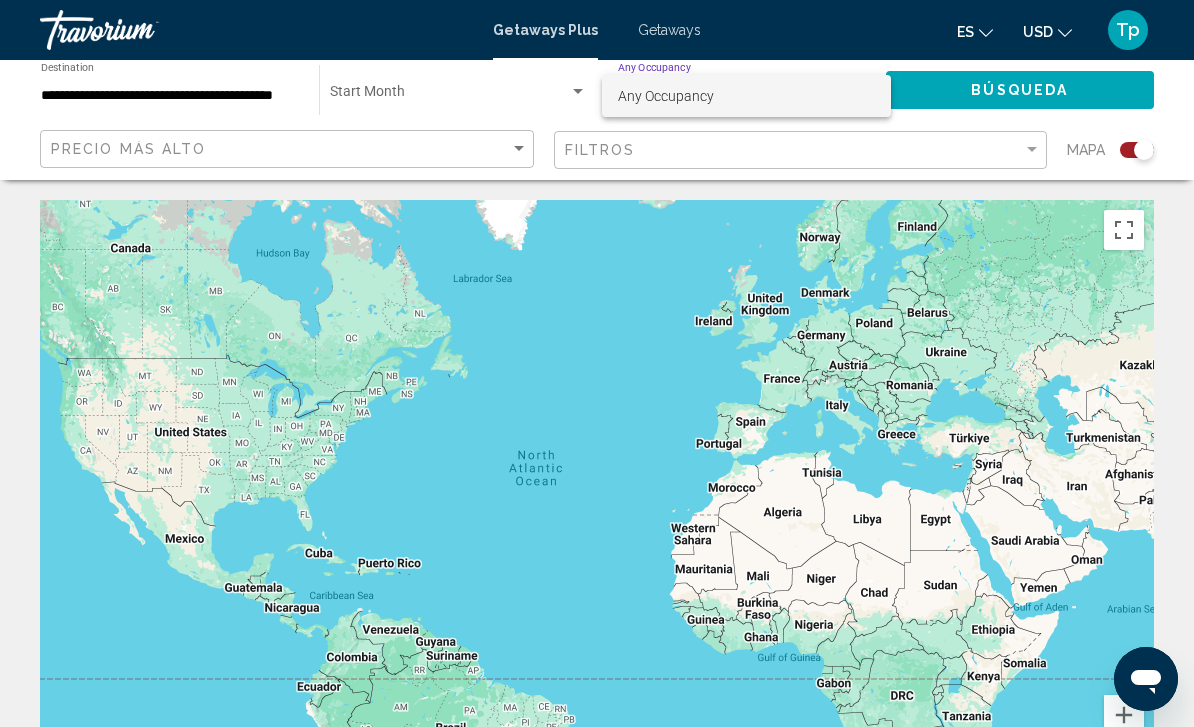 click at bounding box center [597, 363] 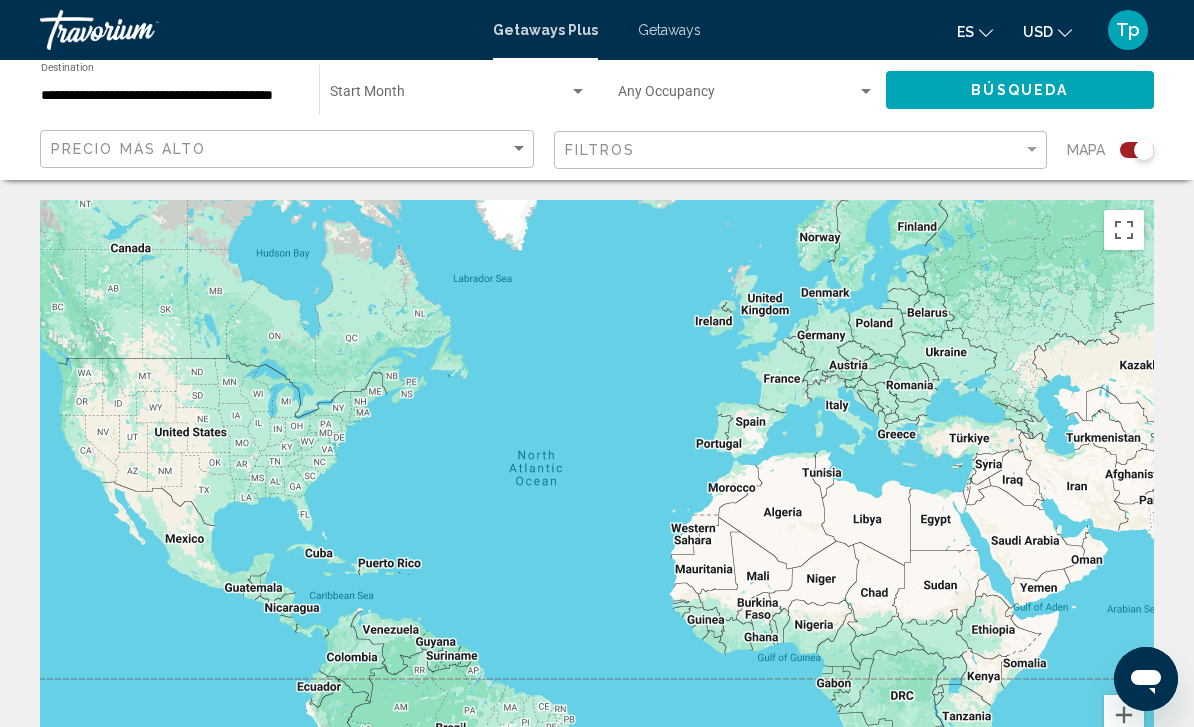 click at bounding box center (738, 96) 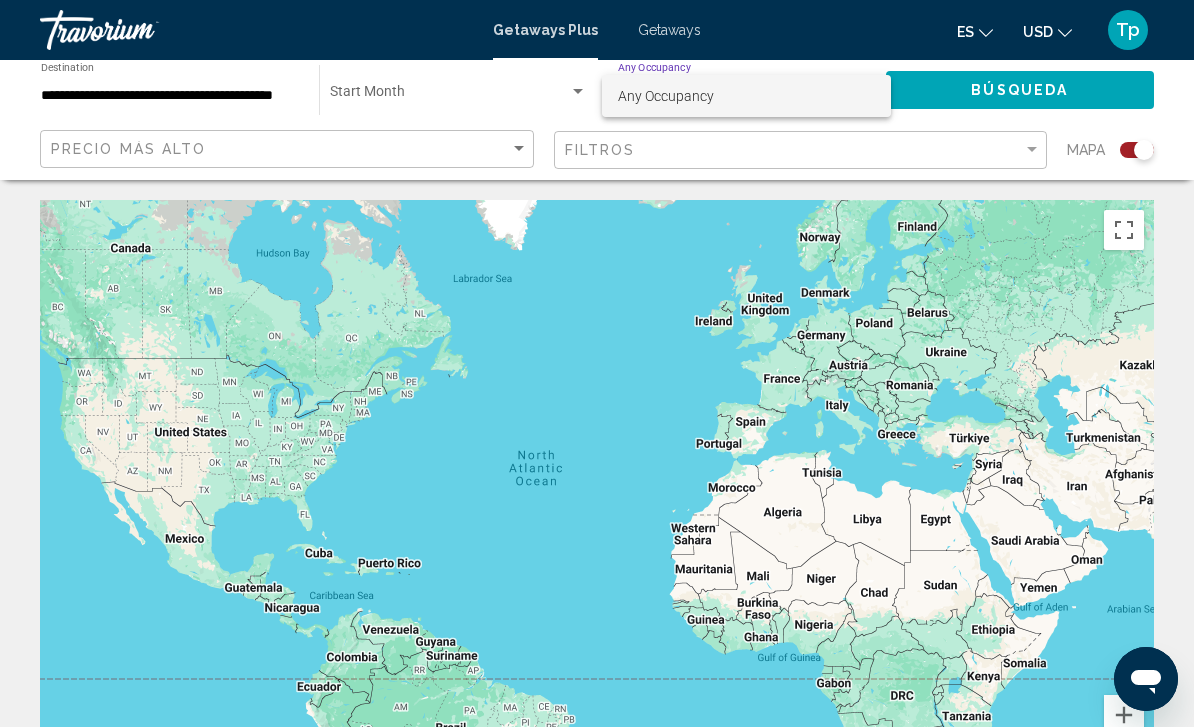 click on "Any Occupancy" at bounding box center [747, 96] 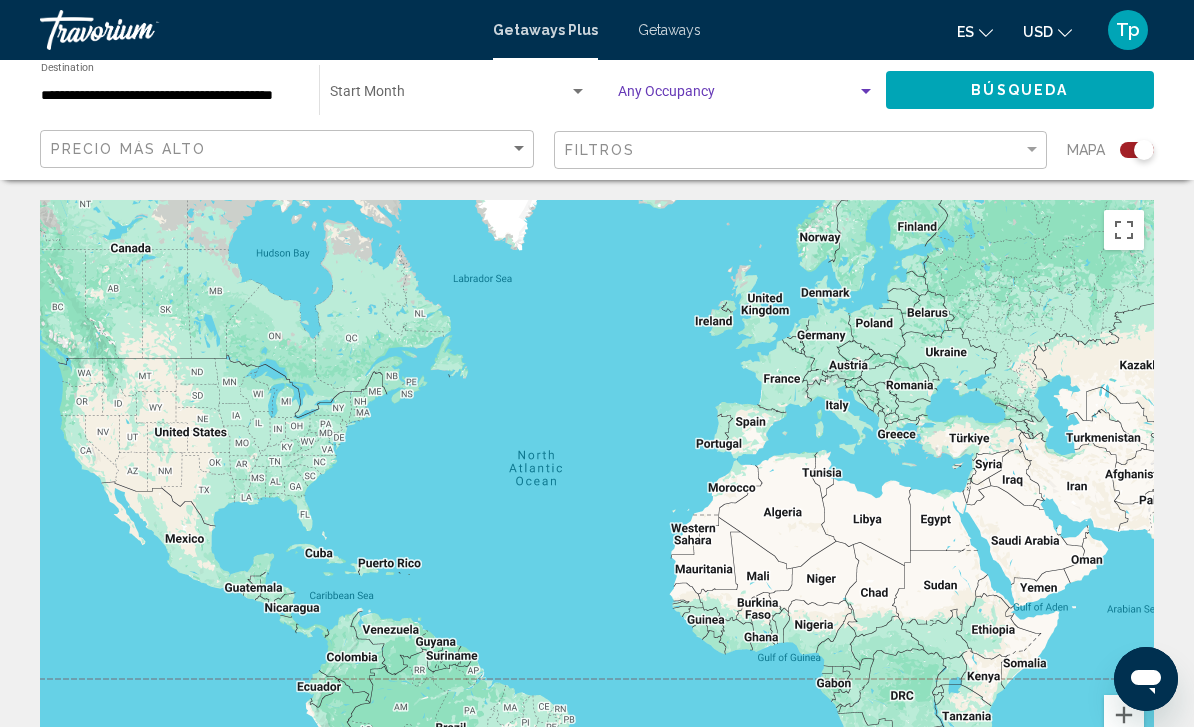 click on "Occupancy Any Occupancy" 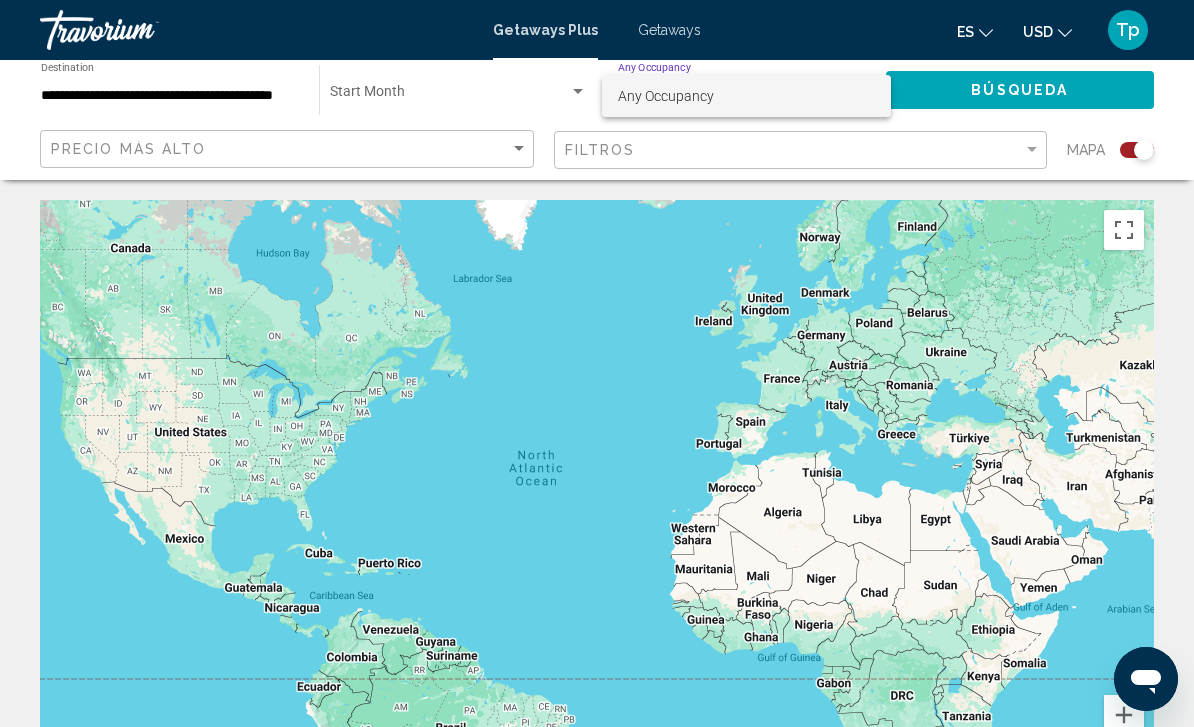 click at bounding box center [597, 363] 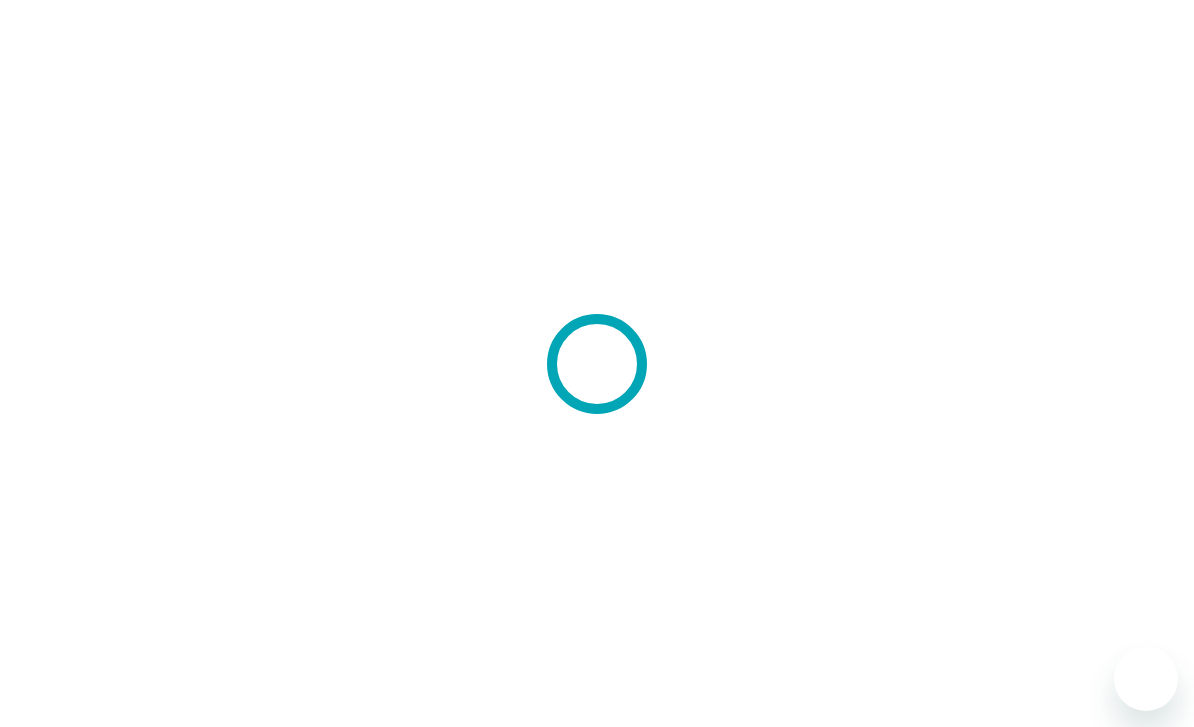 scroll, scrollTop: 0, scrollLeft: 0, axis: both 